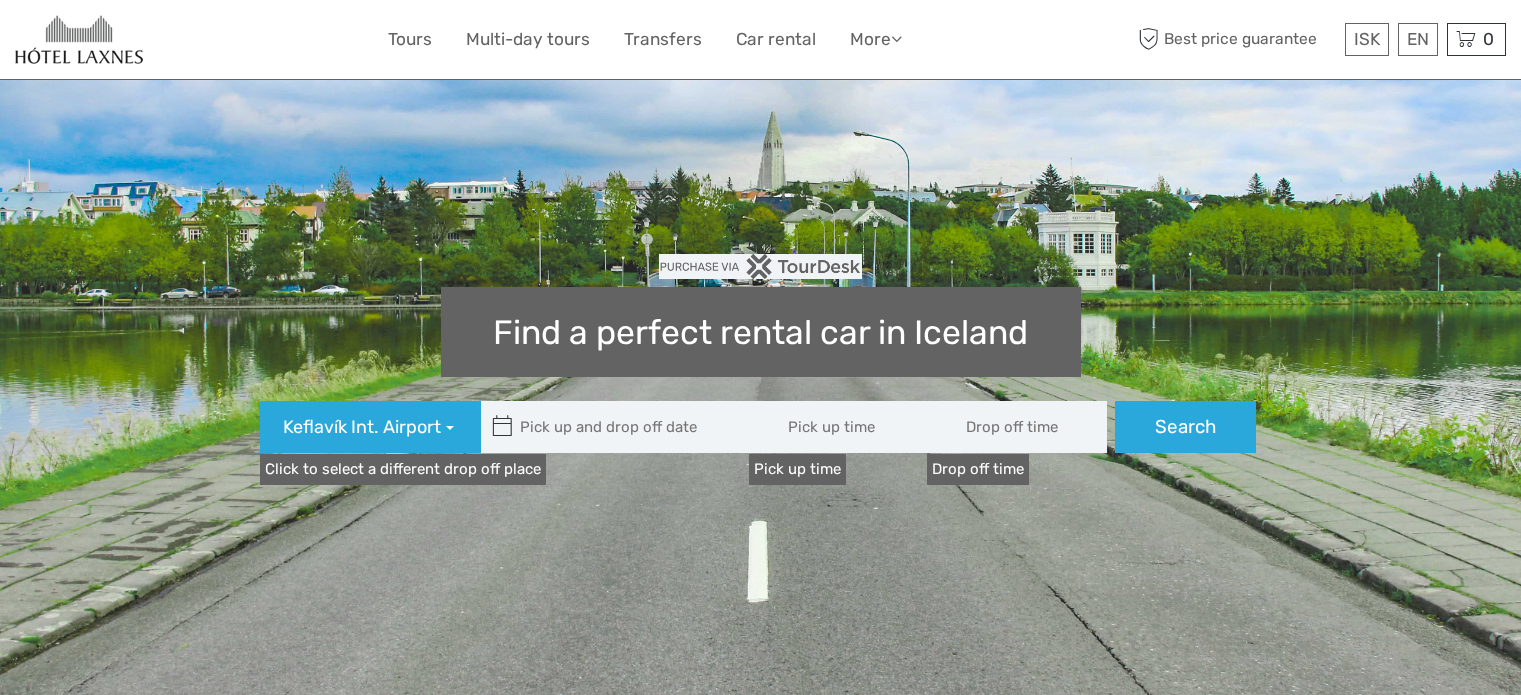 scroll, scrollTop: 0, scrollLeft: 0, axis: both 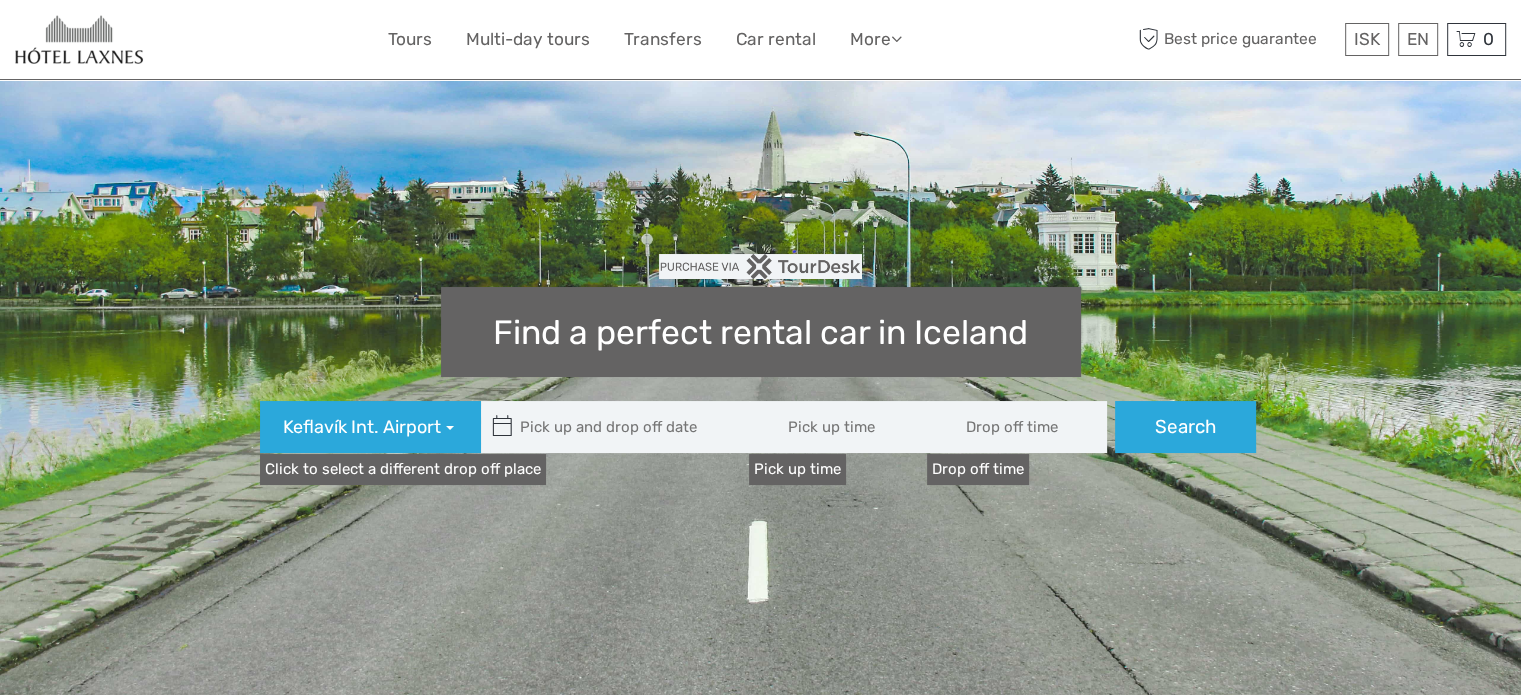 type 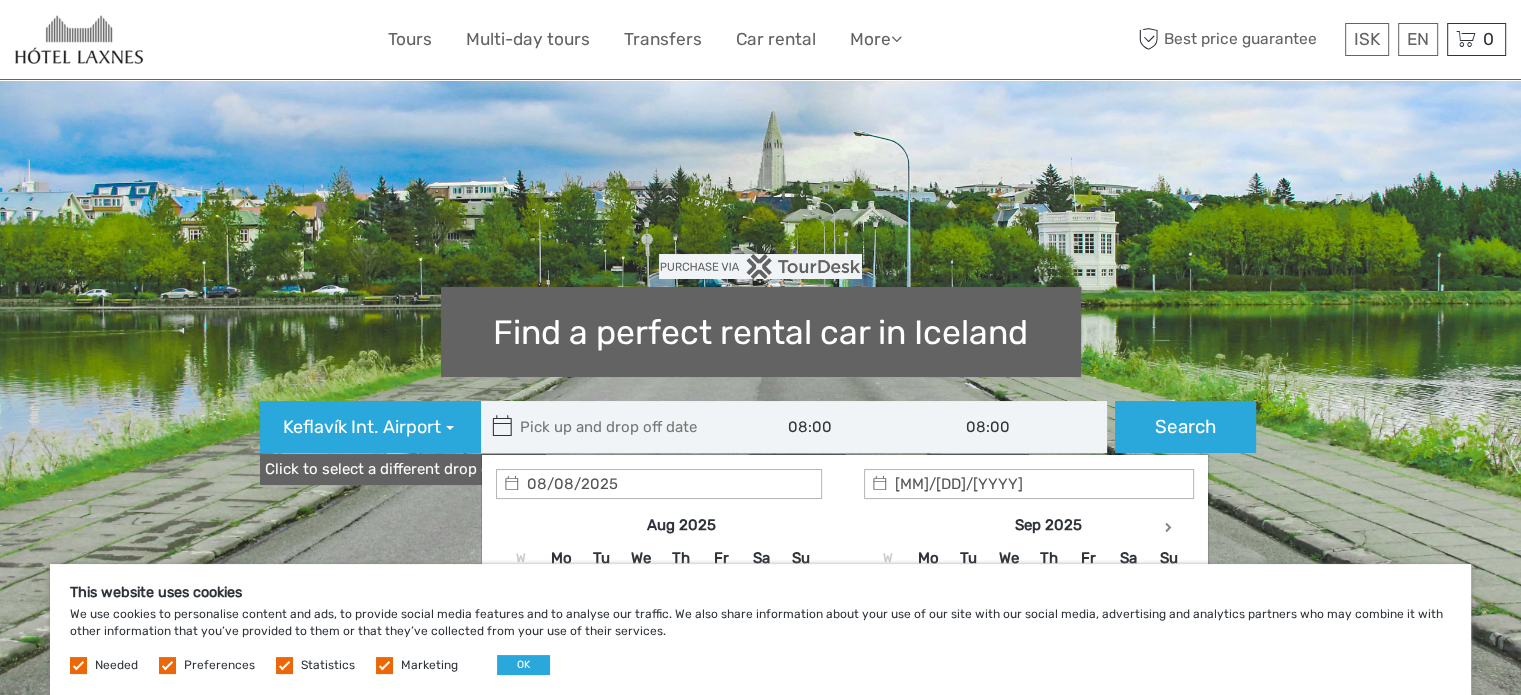 click at bounding box center (616, 427) 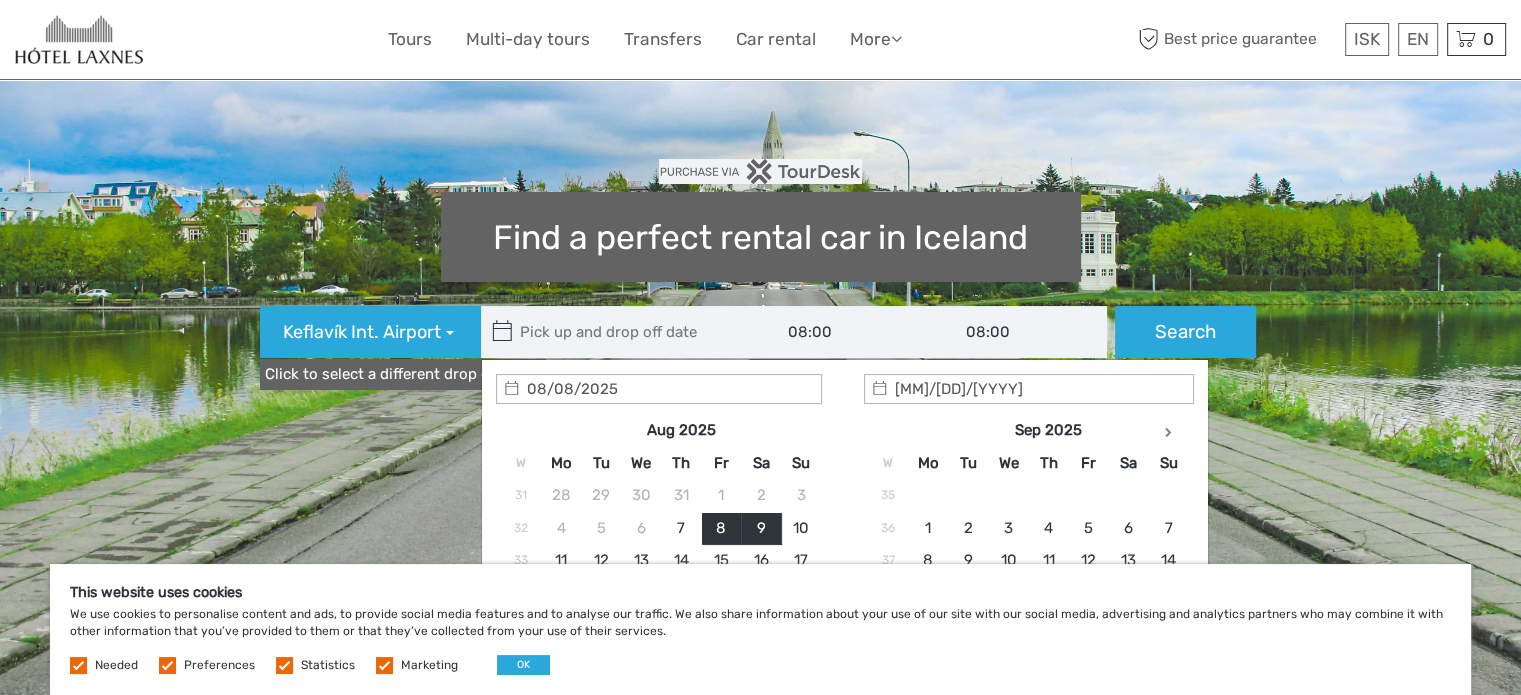 scroll, scrollTop: 200, scrollLeft: 0, axis: vertical 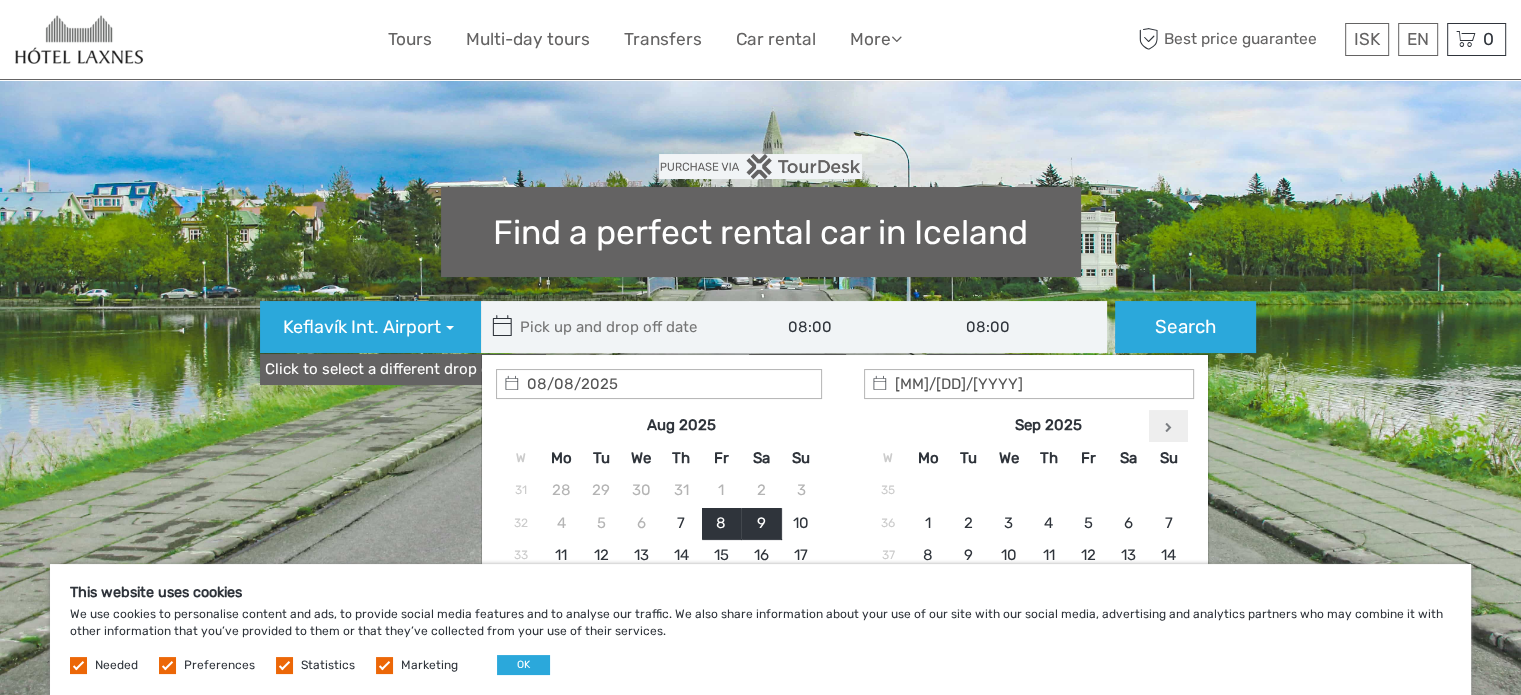 click at bounding box center (1168, 427) 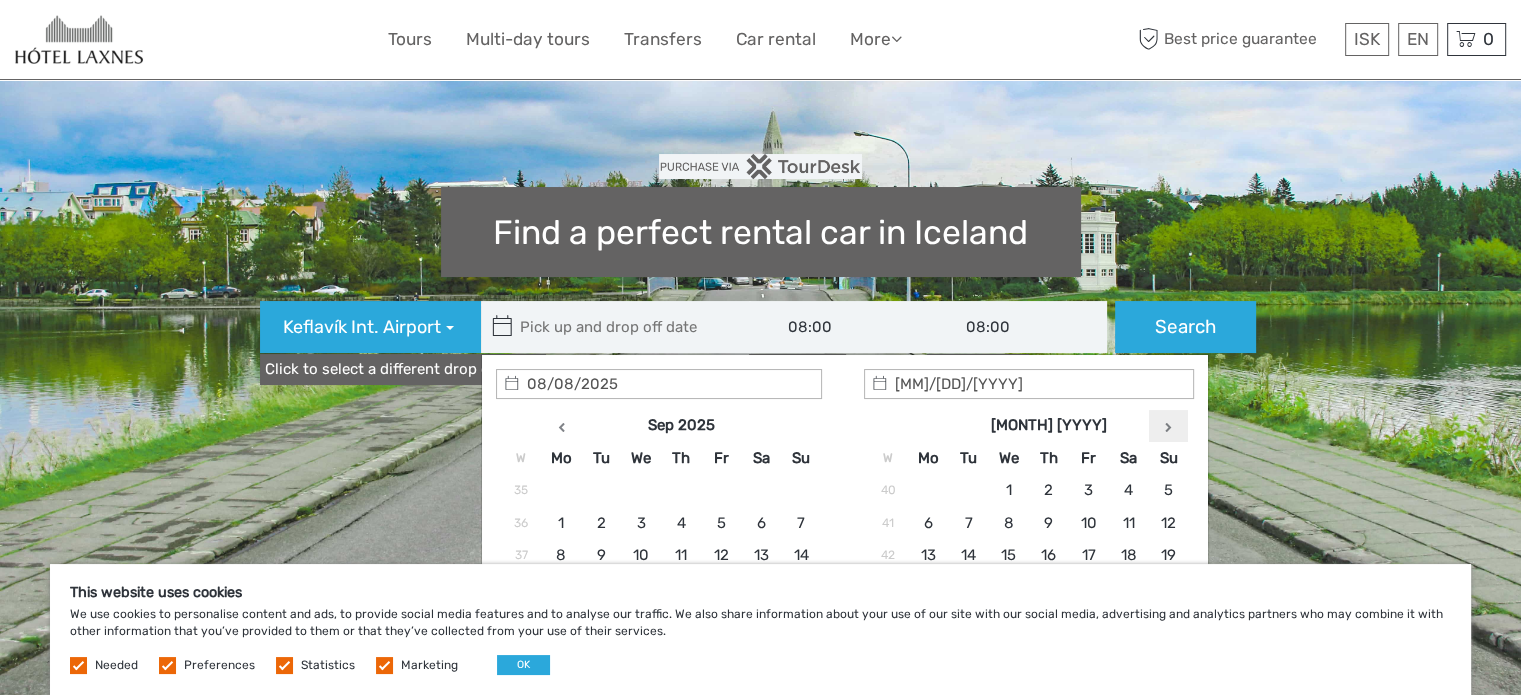 click at bounding box center [1168, 427] 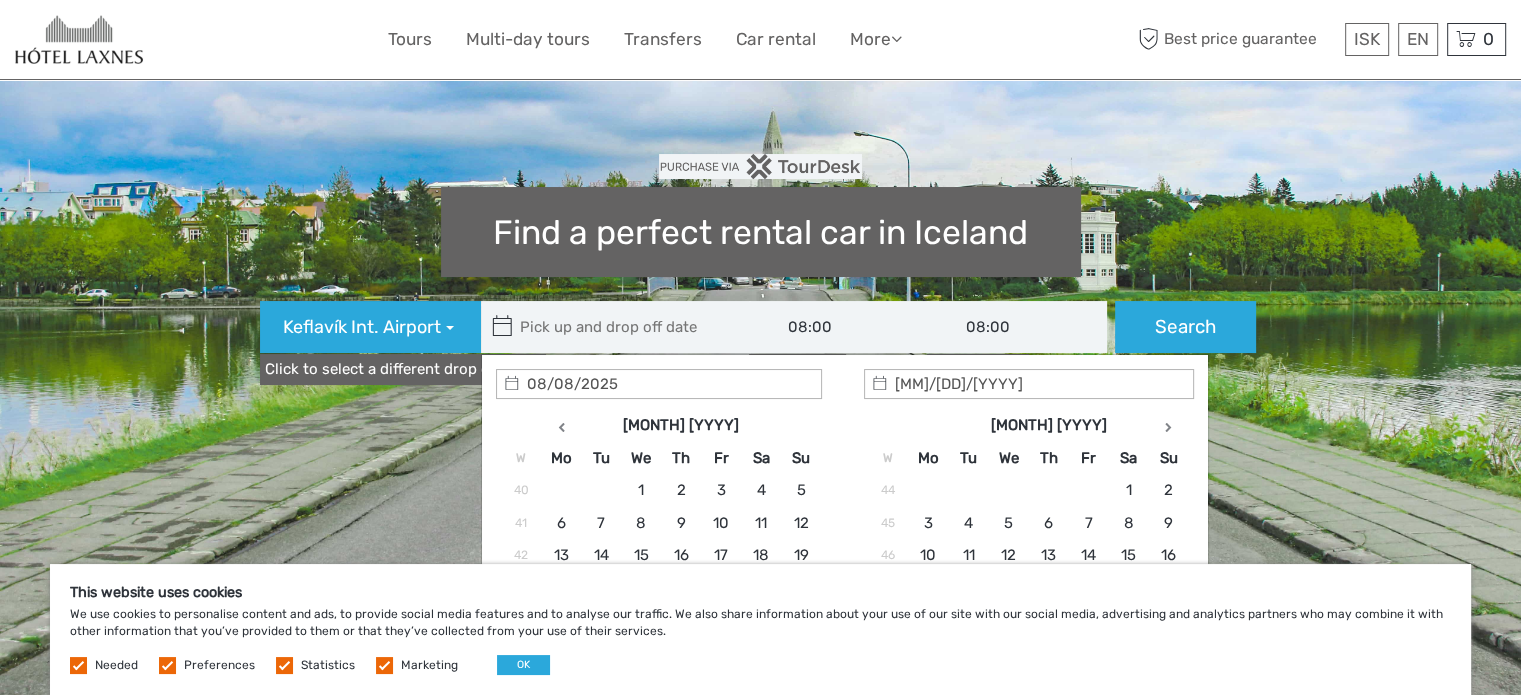 click at bounding box center [1168, 427] 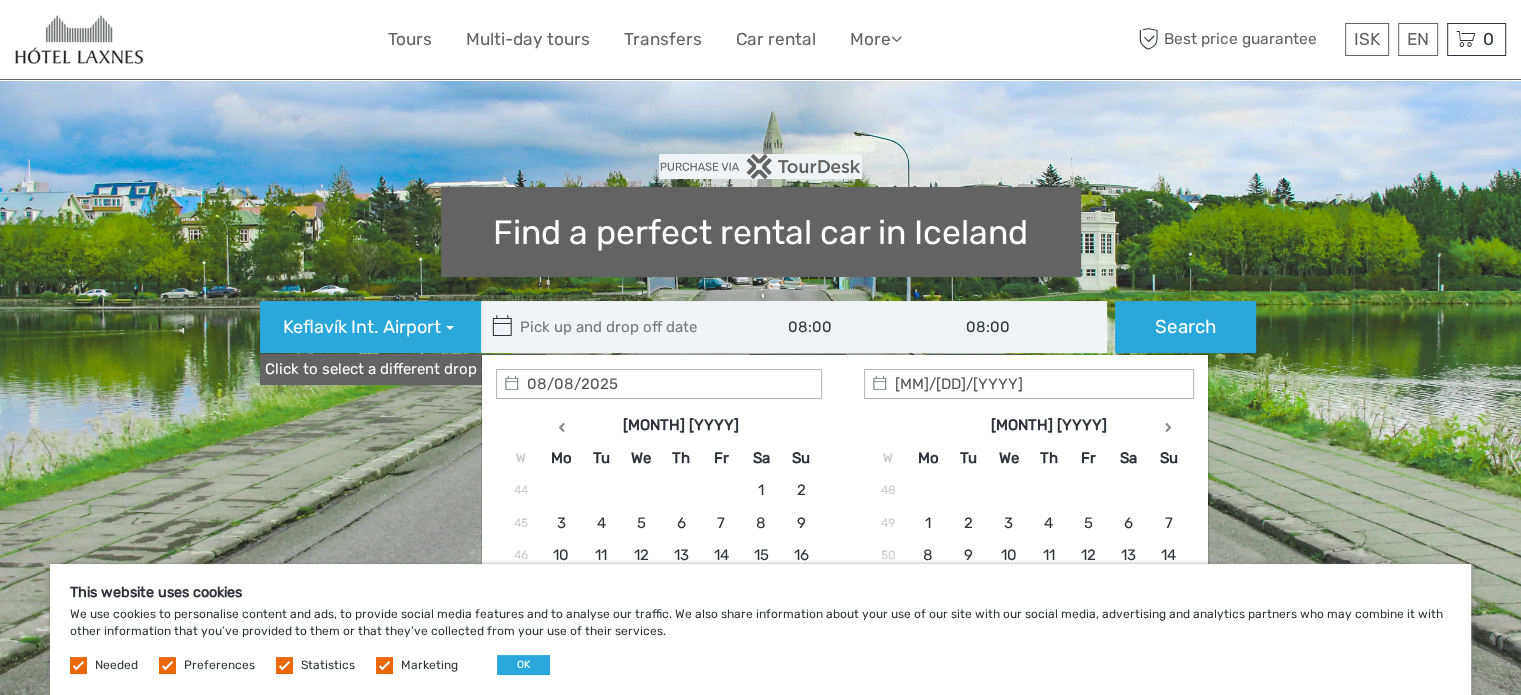 click at bounding box center [1168, 427] 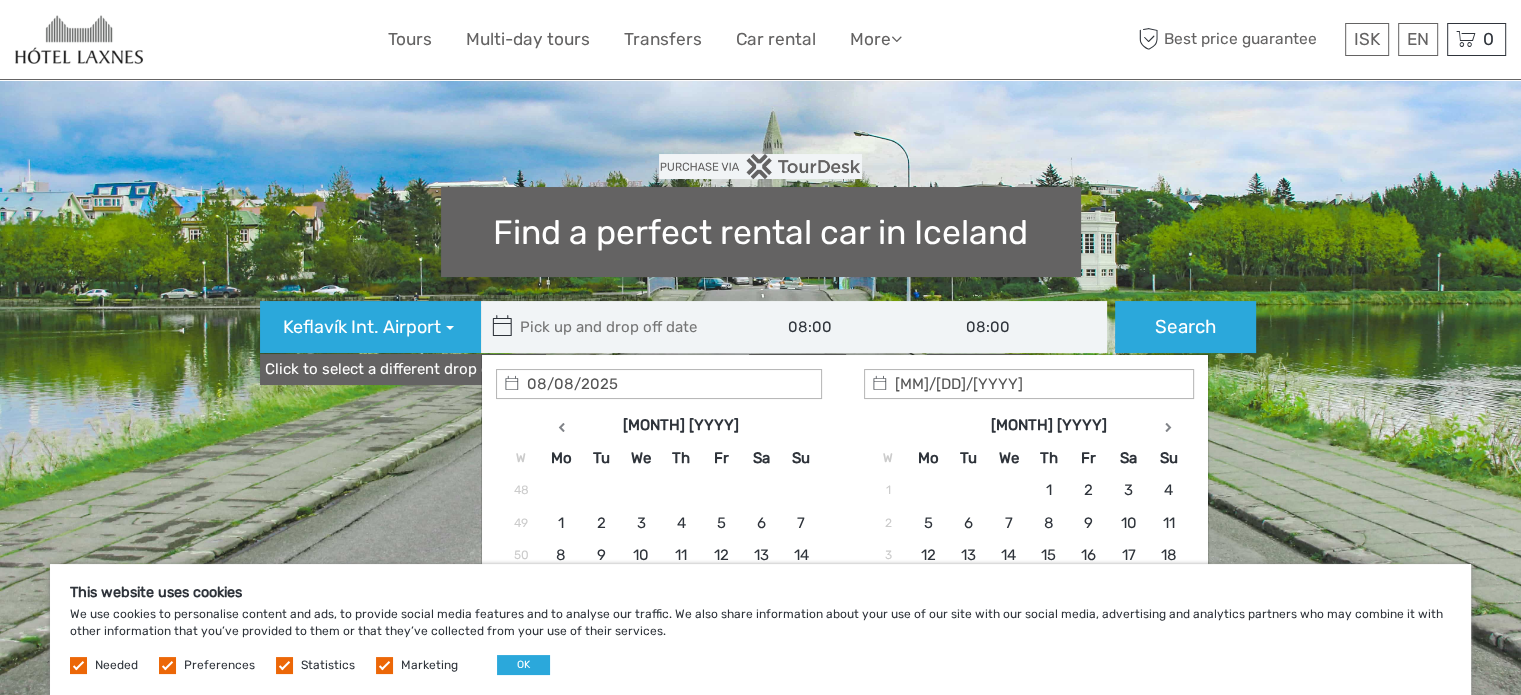 click at bounding box center [1168, 427] 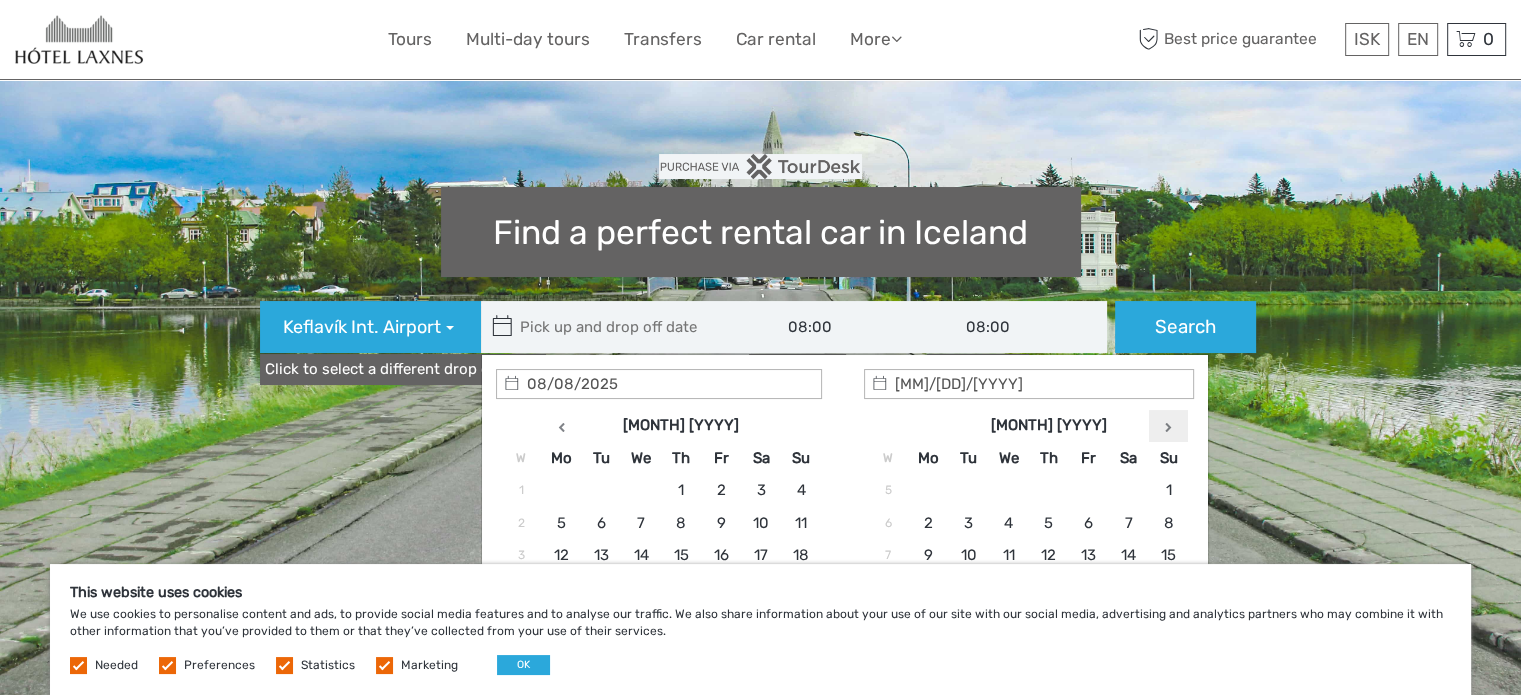 click at bounding box center [1168, 427] 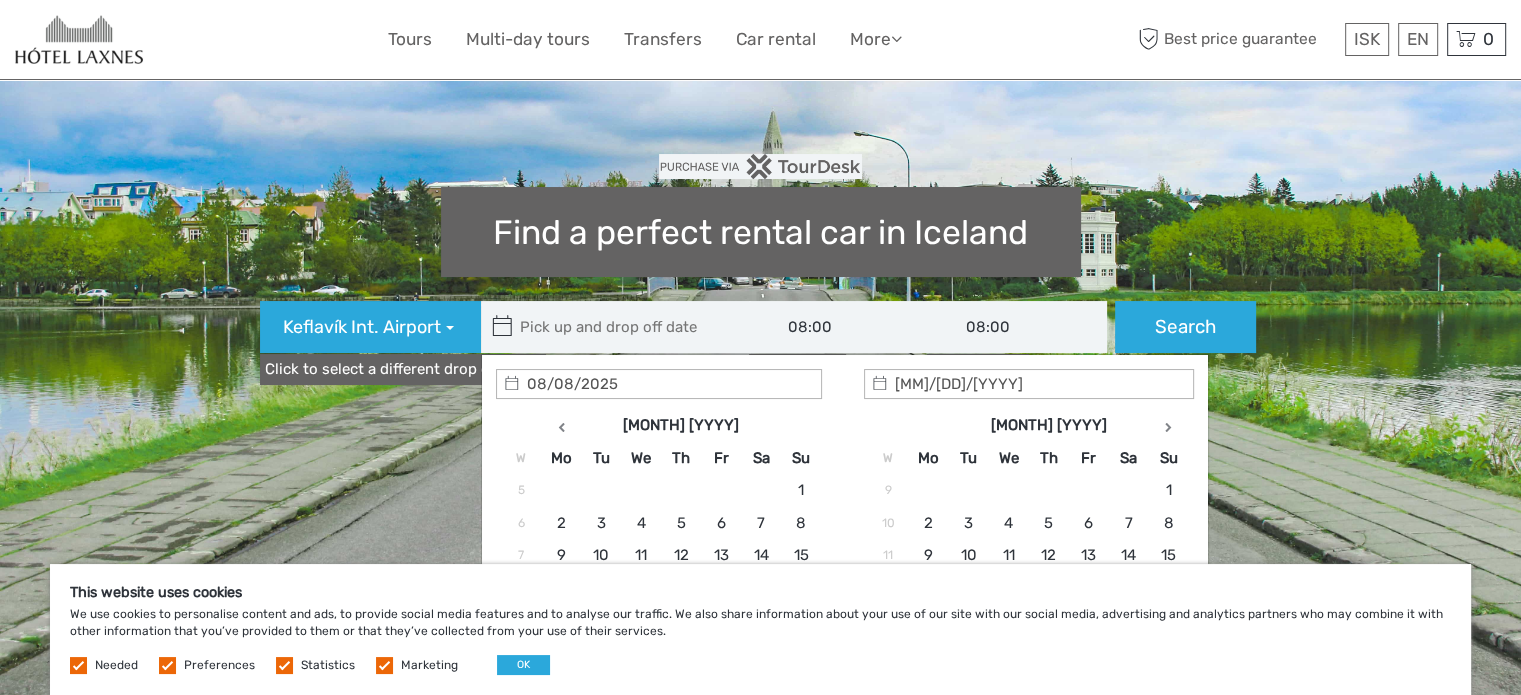 scroll, scrollTop: 200, scrollLeft: 0, axis: vertical 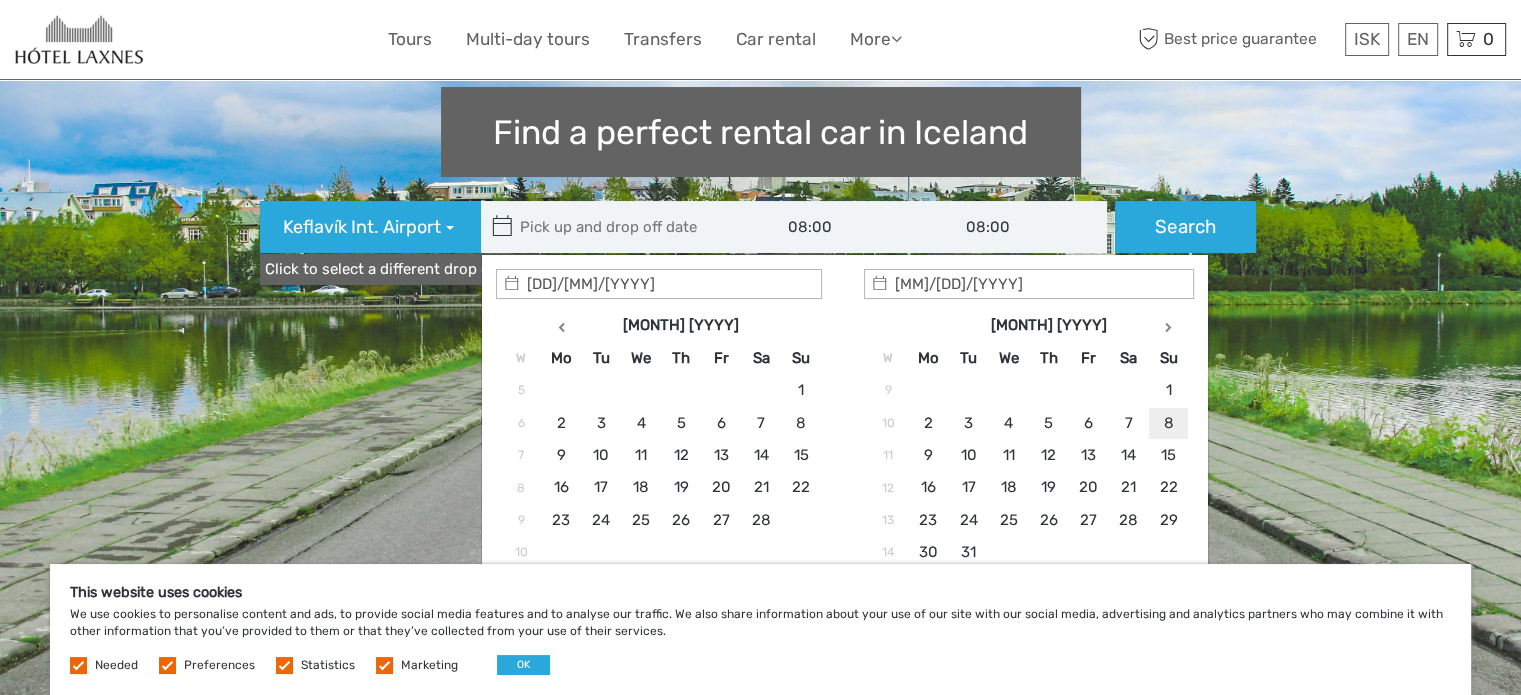type on "[DD]/[MM]/[YYYY]" 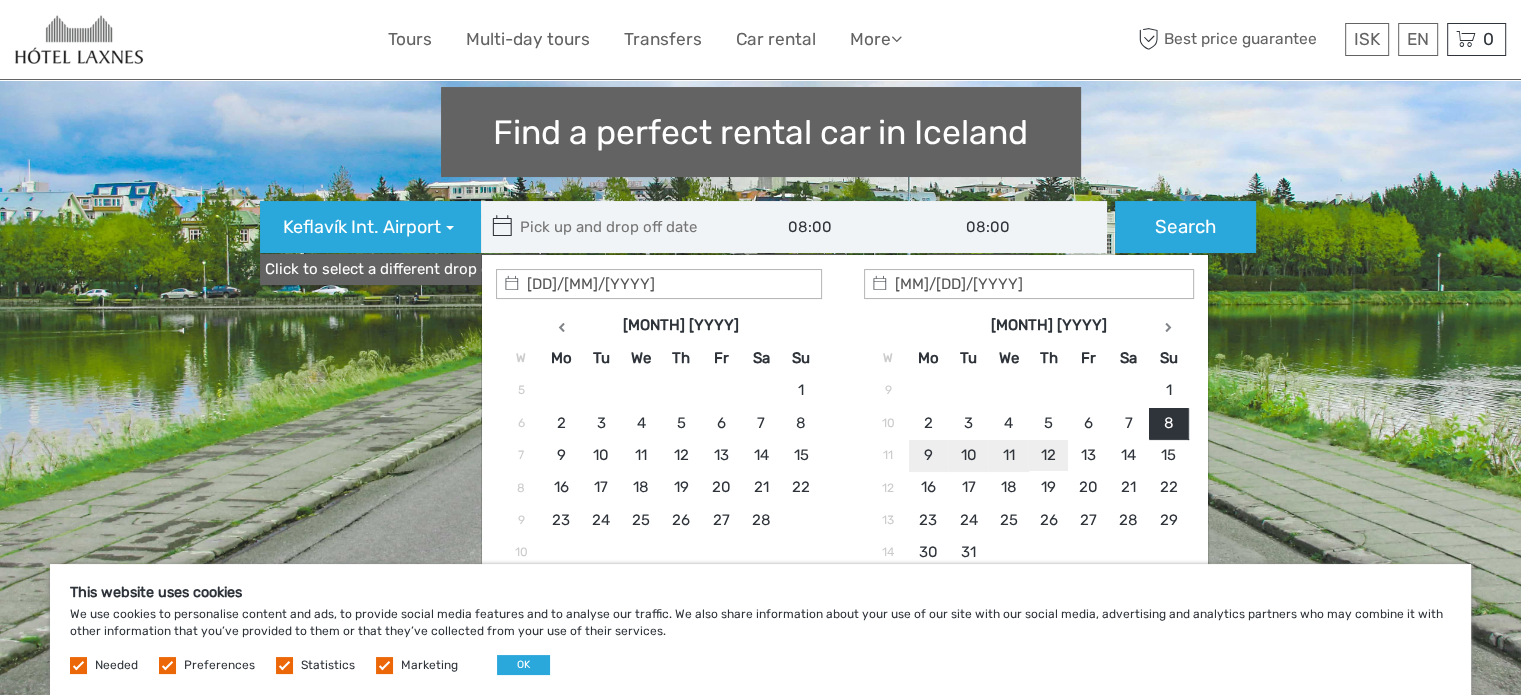 type on "[DD]/[MM]/[YYYY]" 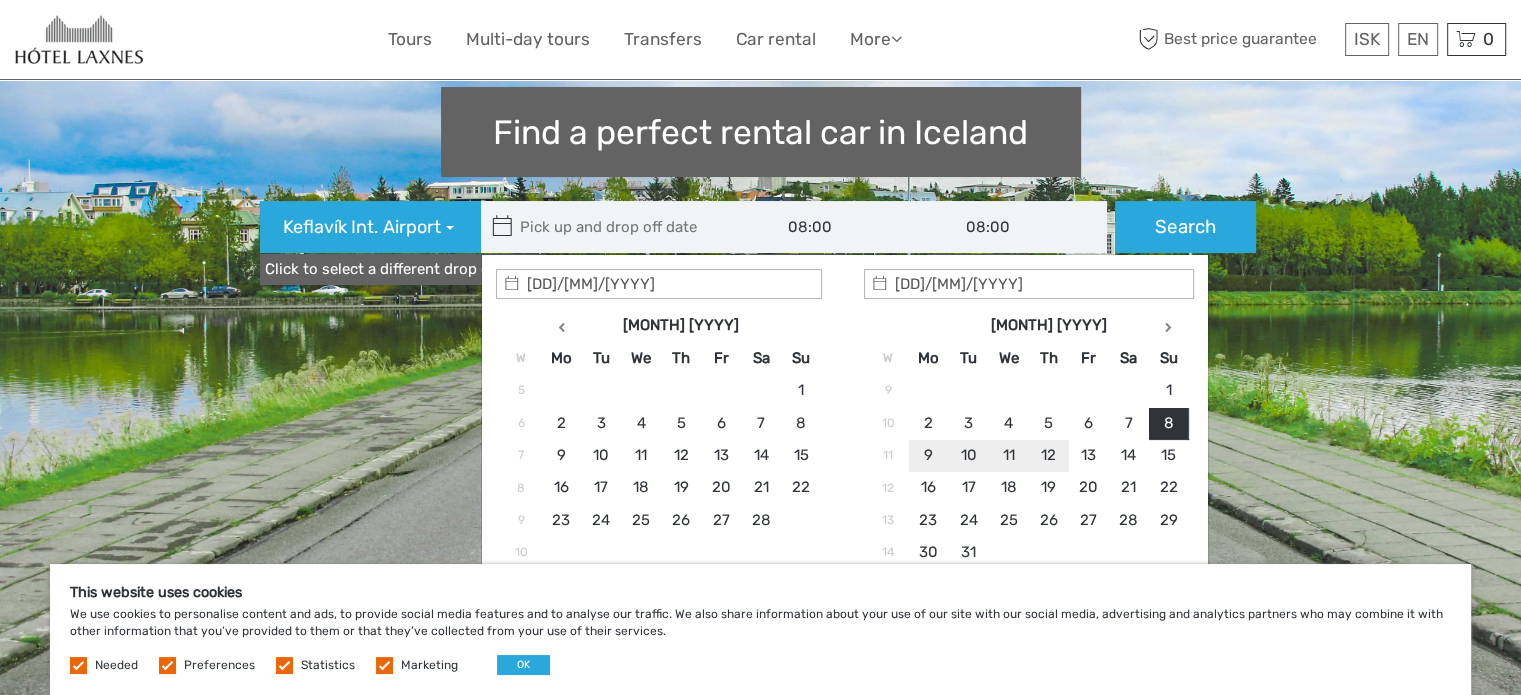 type on "[DD]/[MM]/[YYYY]  -  [DD]/[MM]/[YYYY]" 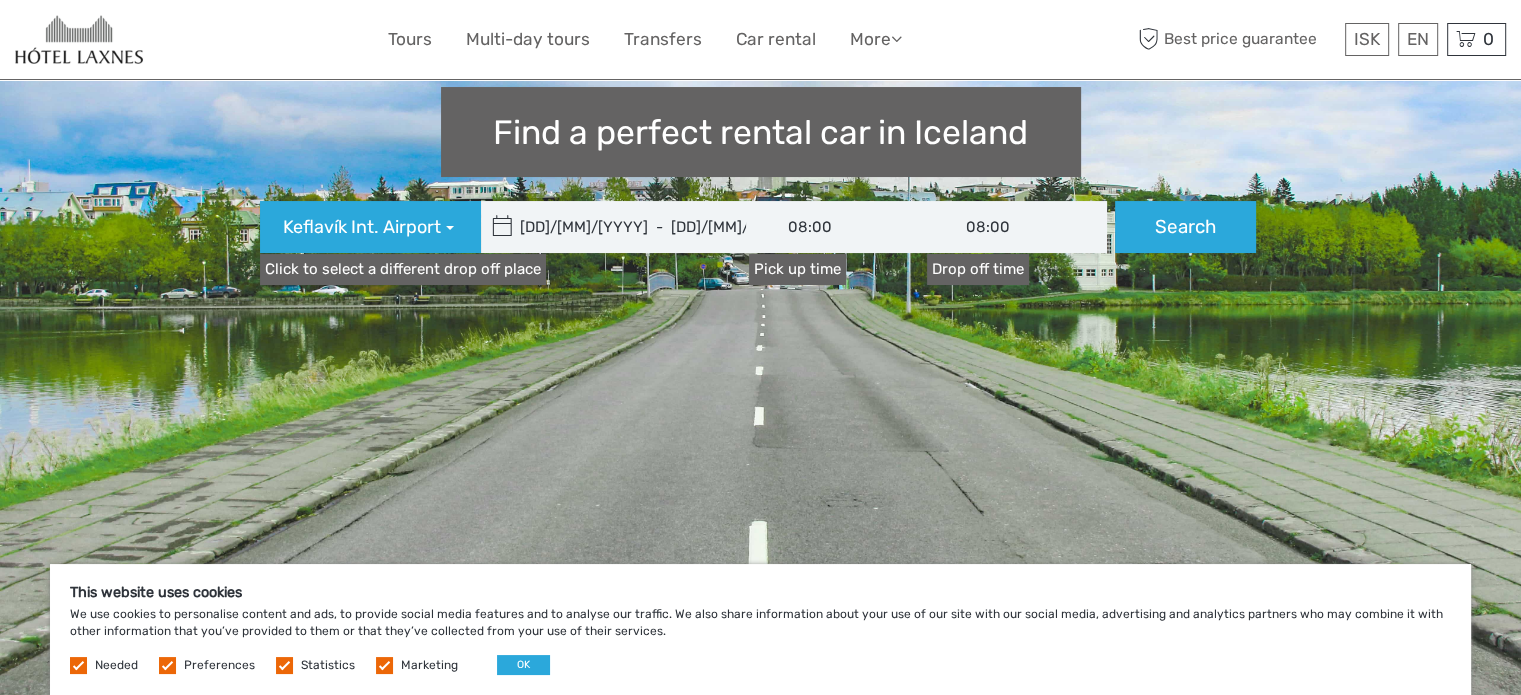 click on "08:00" at bounding box center [839, 227] 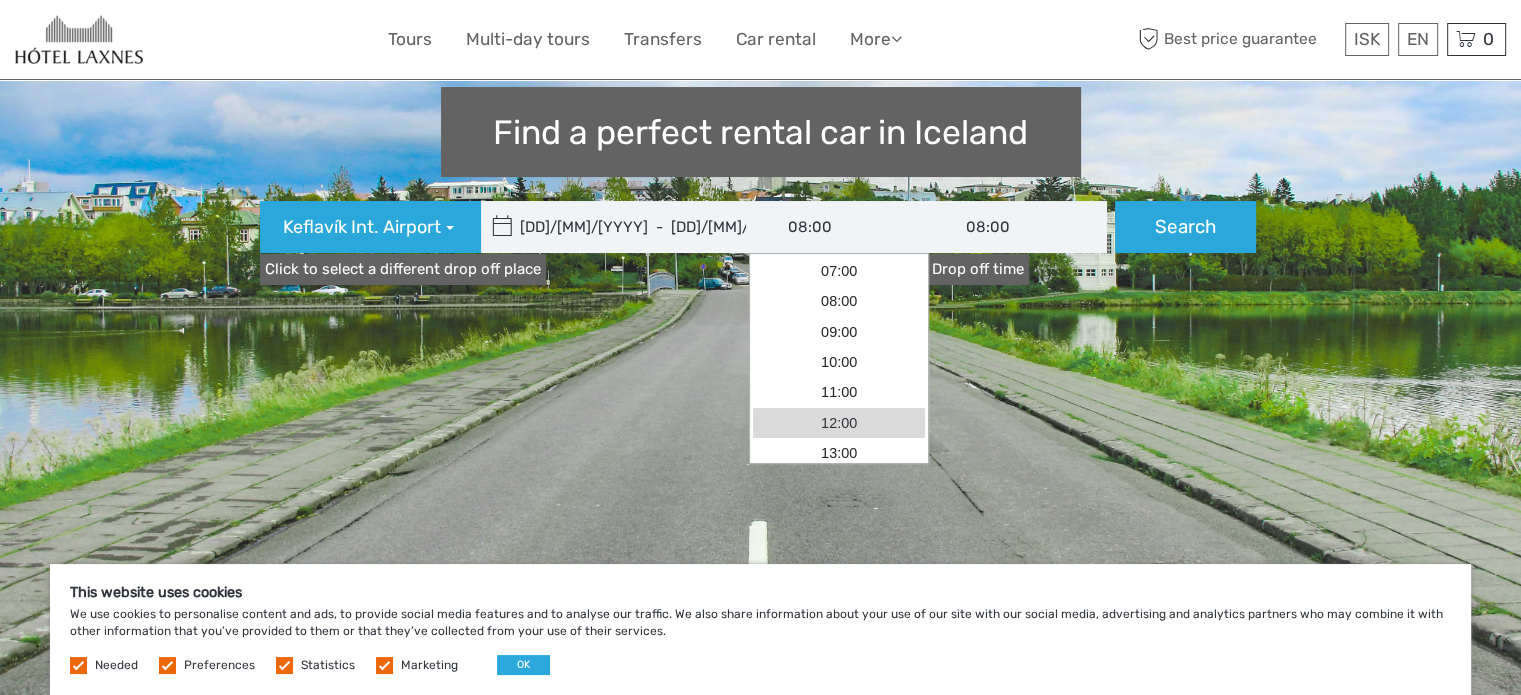 click on "12:00" at bounding box center (839, 423) 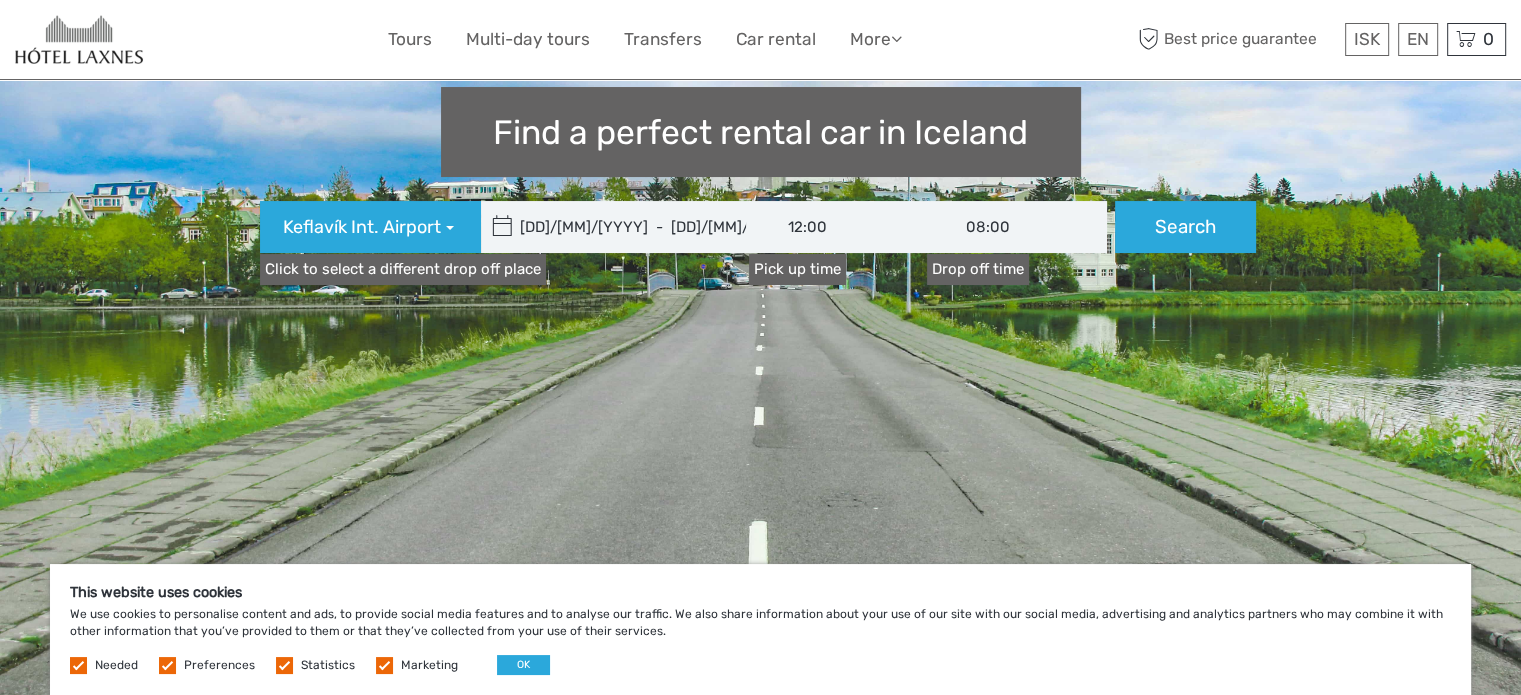 click on "12:00" at bounding box center [839, 227] 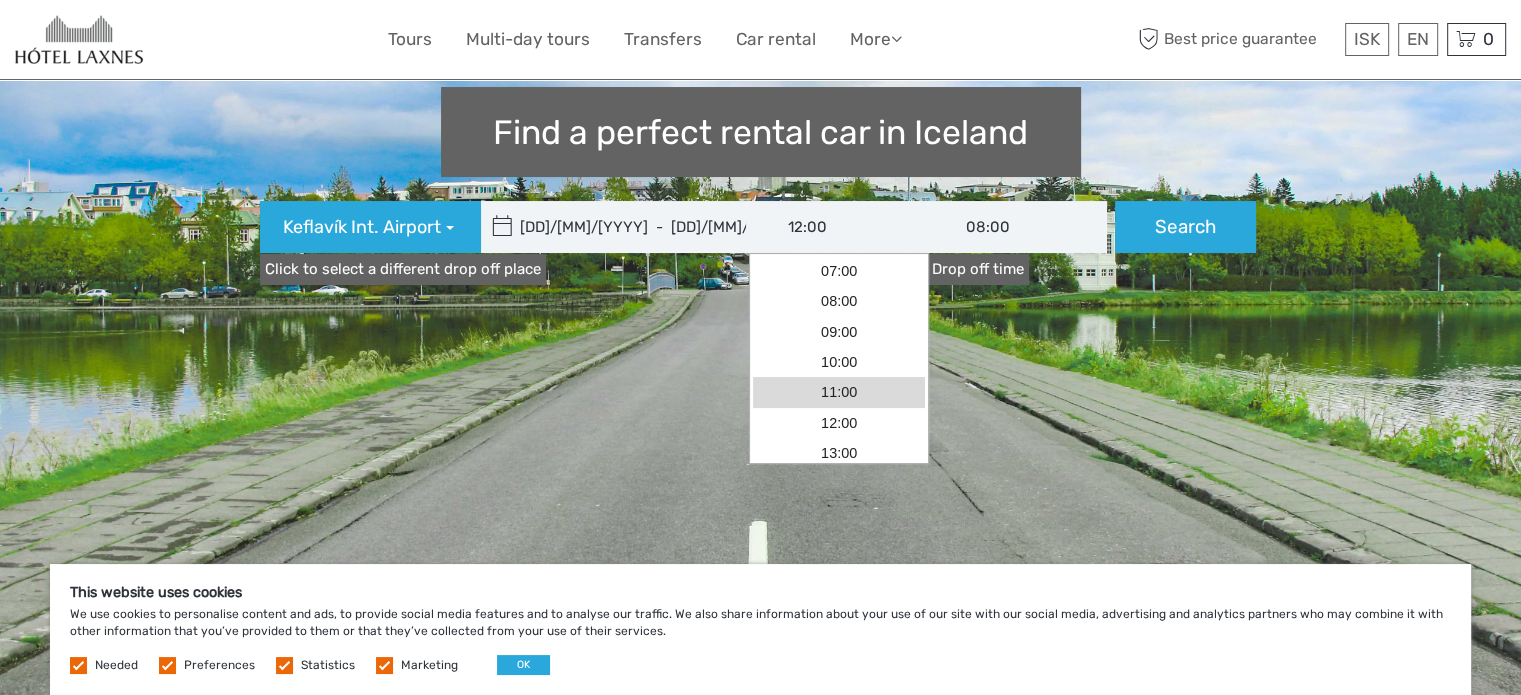 click on "11:00" at bounding box center (839, 392) 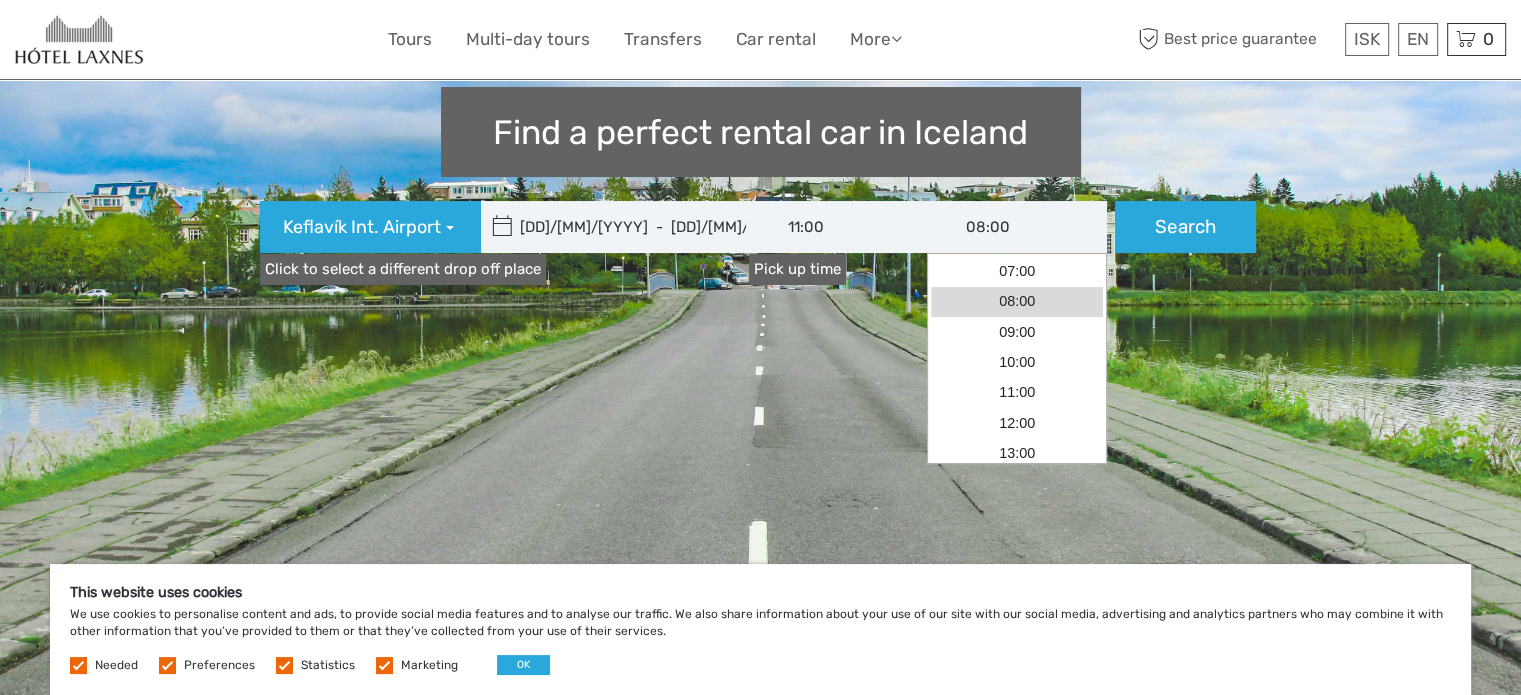 click on "08:00" at bounding box center (1017, 227) 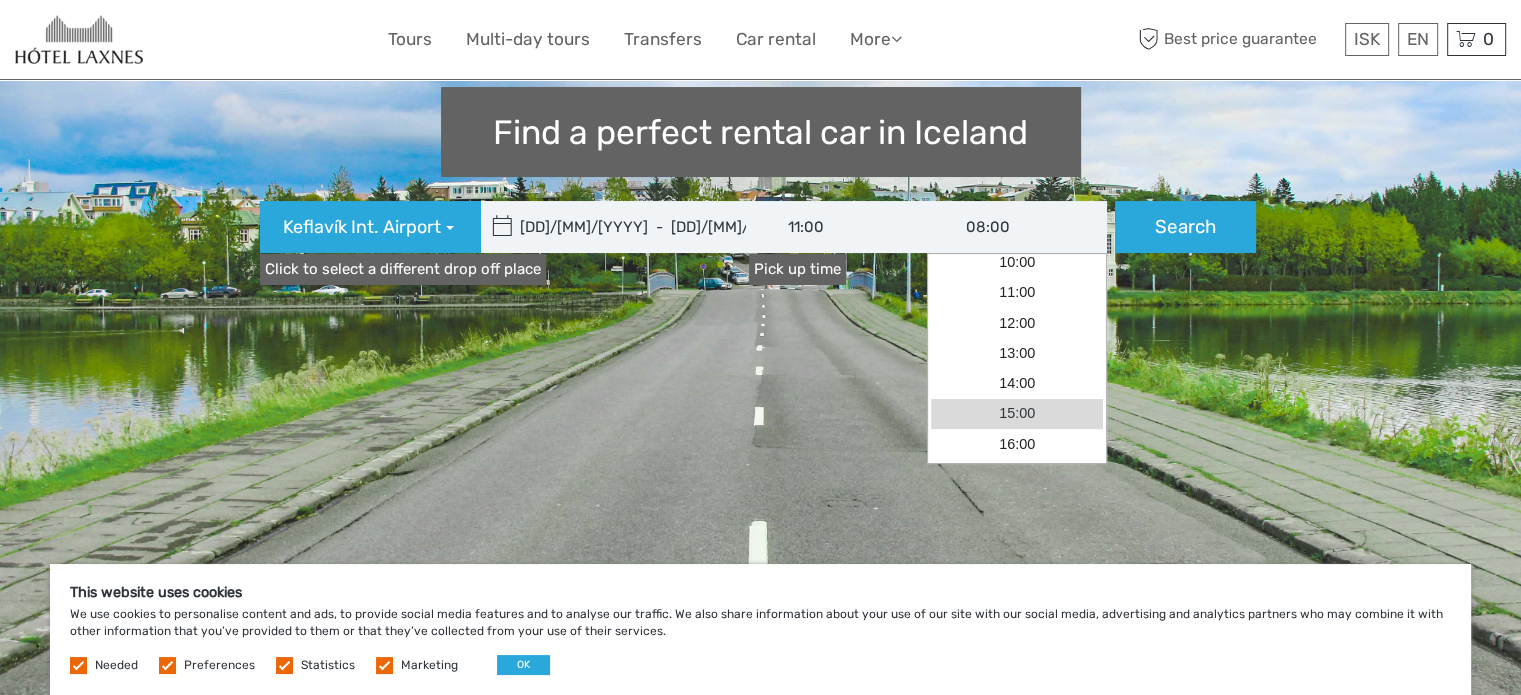 scroll, scrollTop: 300, scrollLeft: 0, axis: vertical 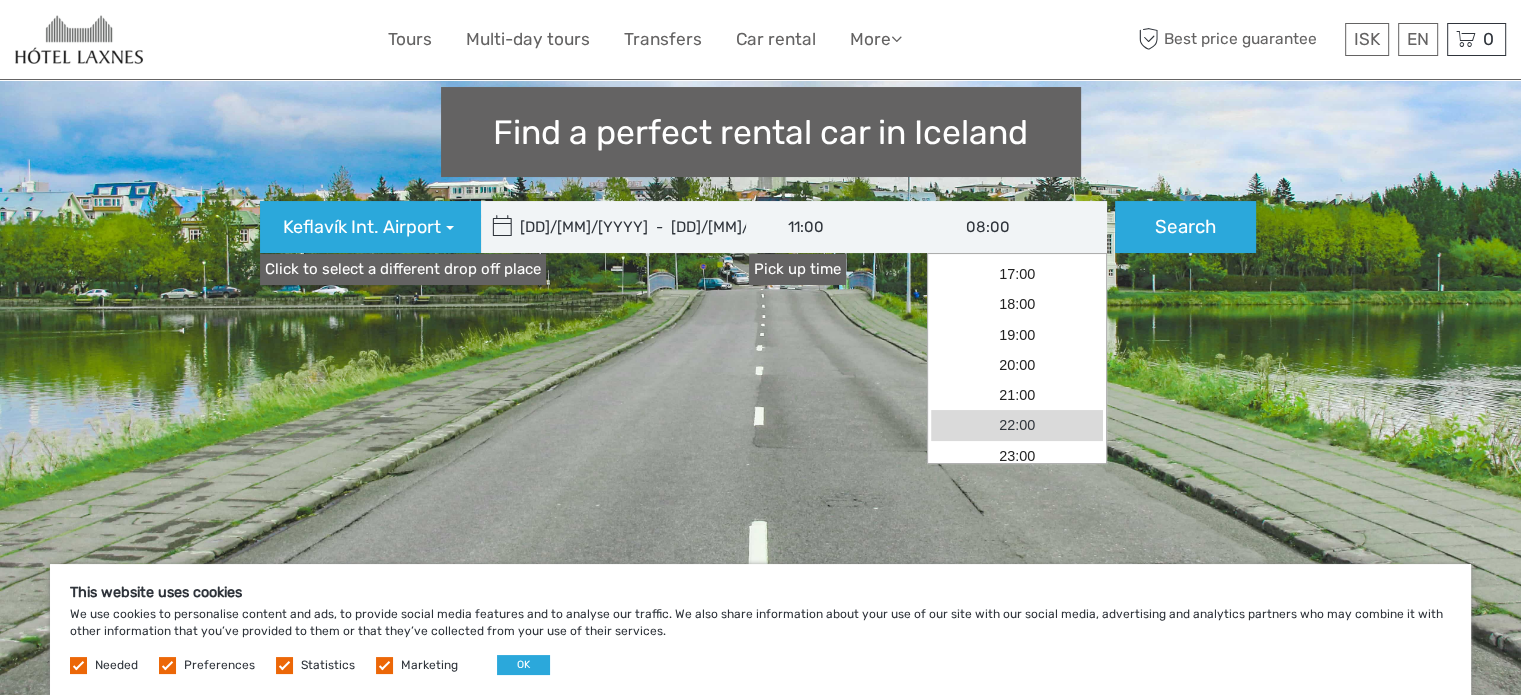 click on "22:00" at bounding box center [1017, 425] 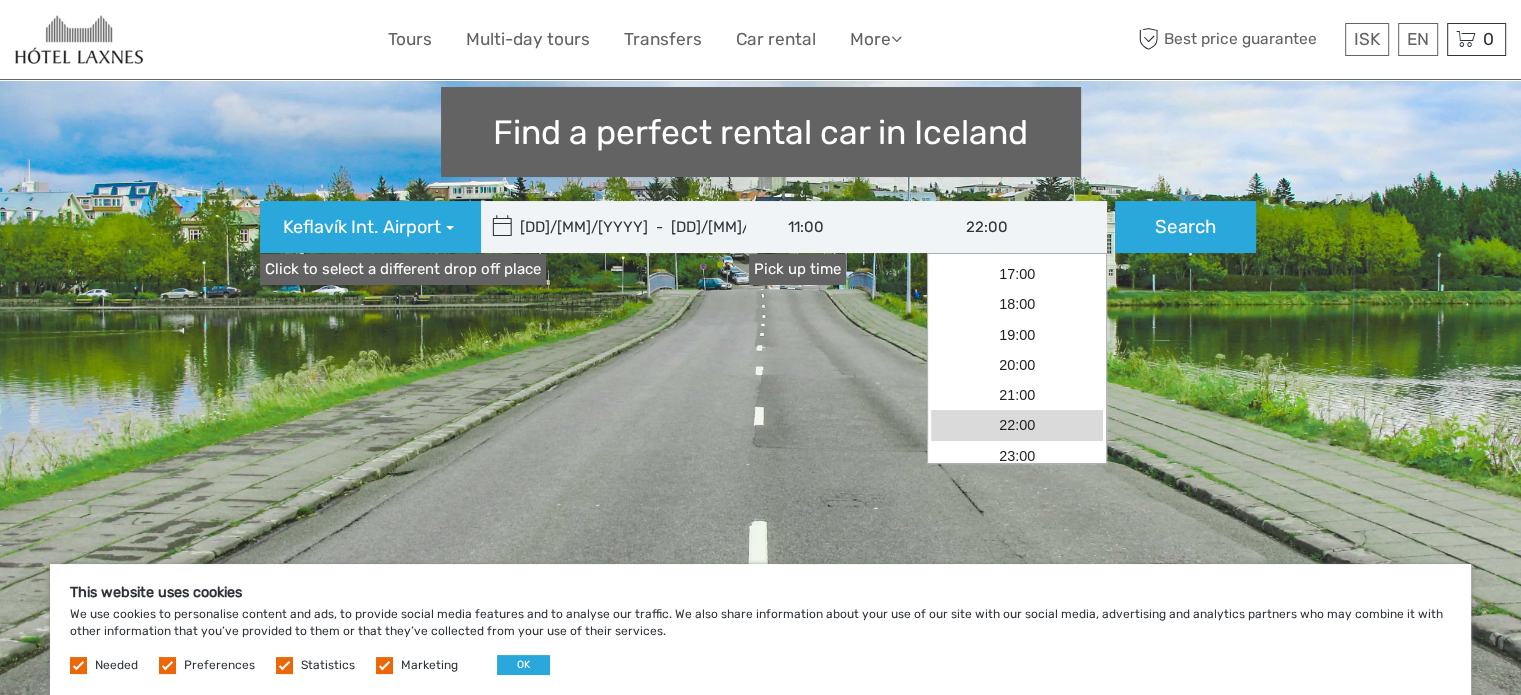 click on "22:00" at bounding box center (1017, 227) 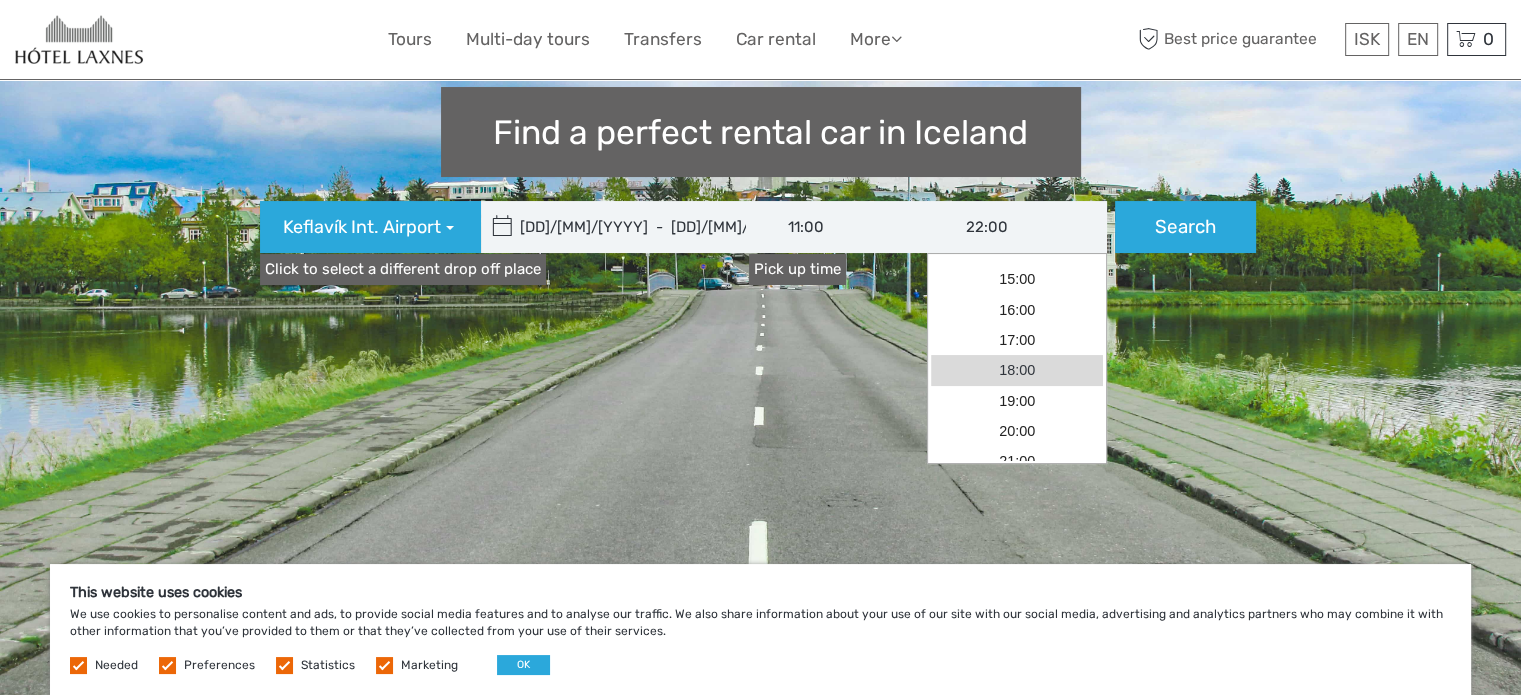 scroll, scrollTop: 200, scrollLeft: 0, axis: vertical 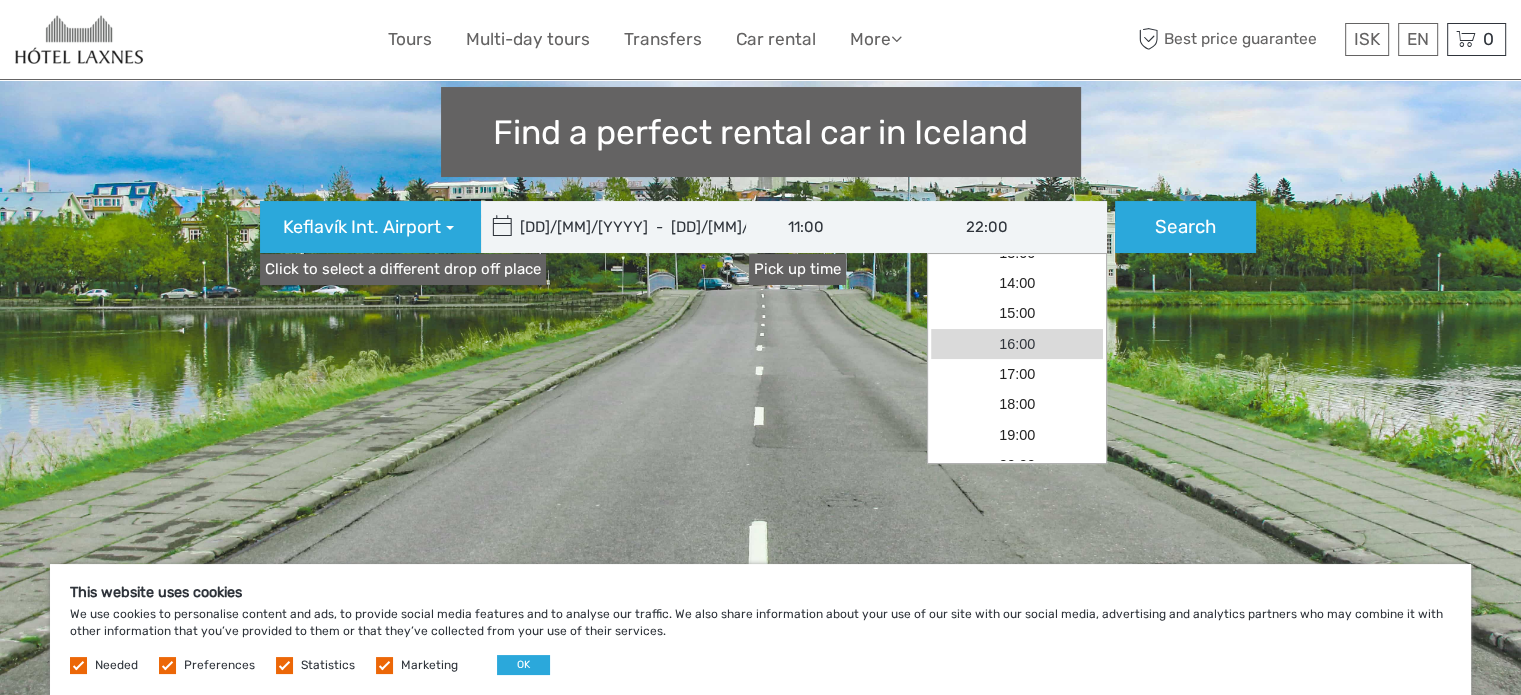 click on "16:00" at bounding box center [1017, 344] 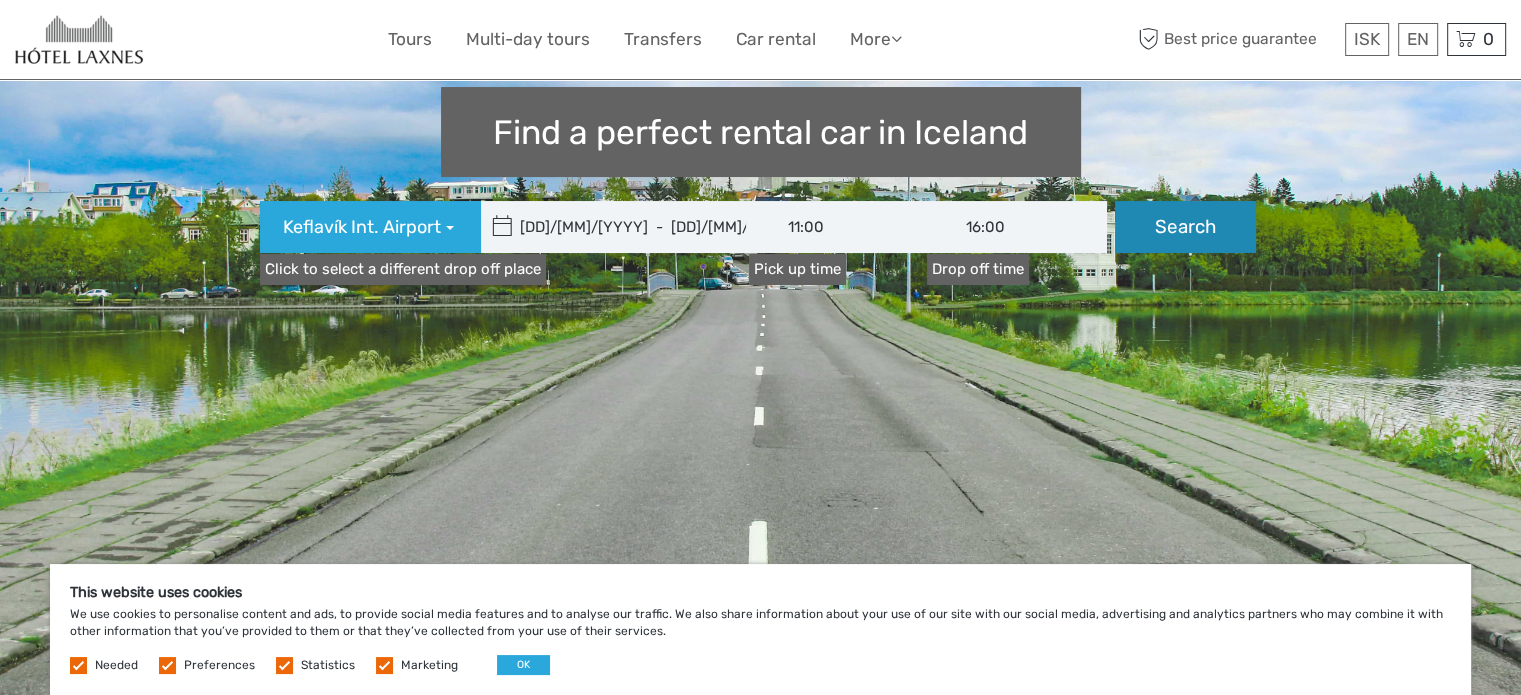 click on "Search" at bounding box center (1185, 227) 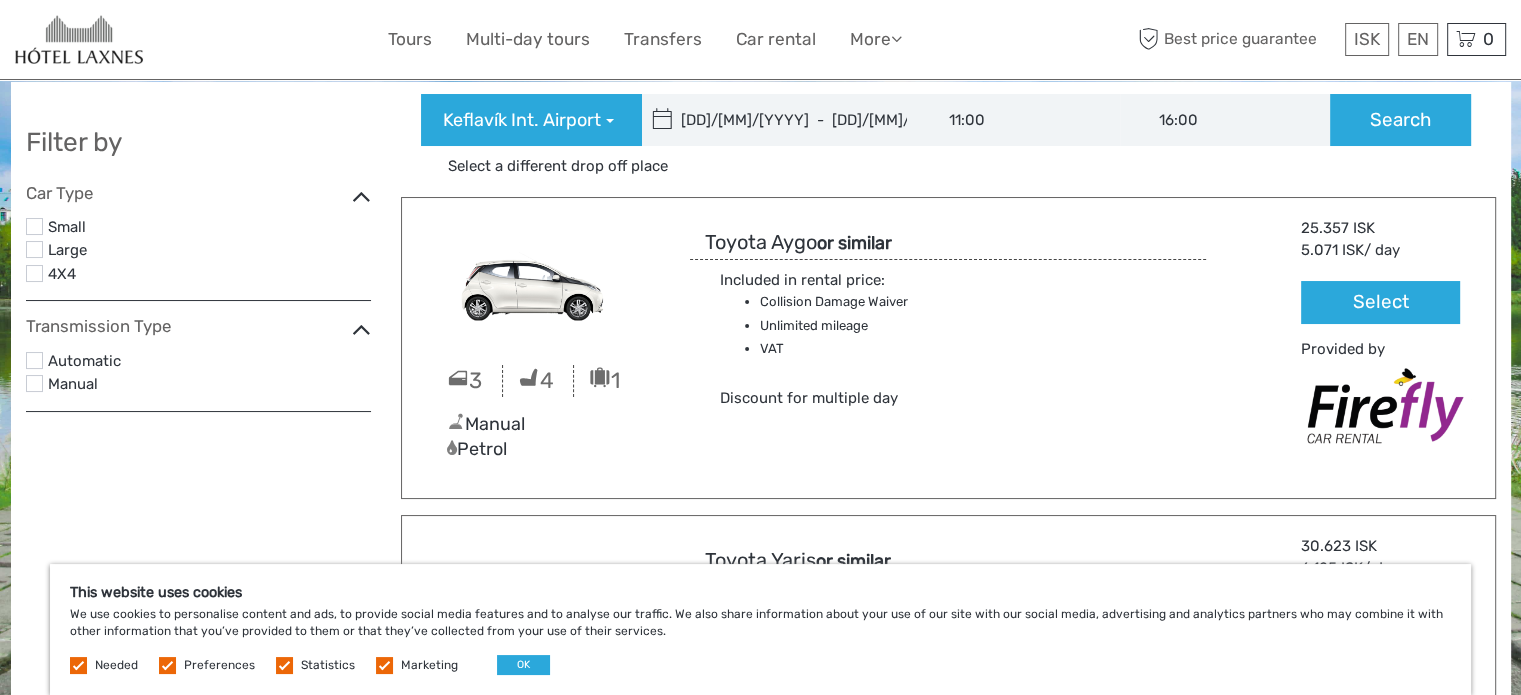 scroll, scrollTop: 0, scrollLeft: 0, axis: both 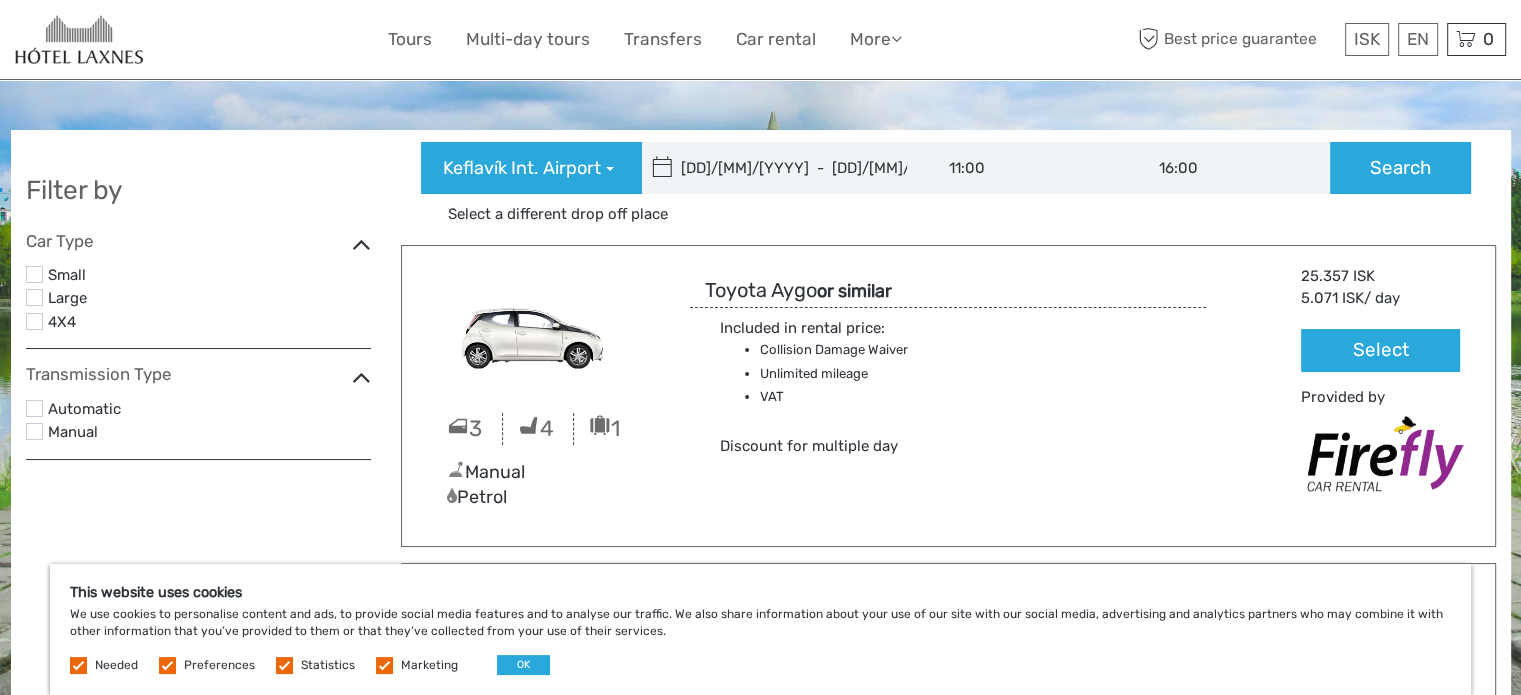click at bounding box center (34, 274) 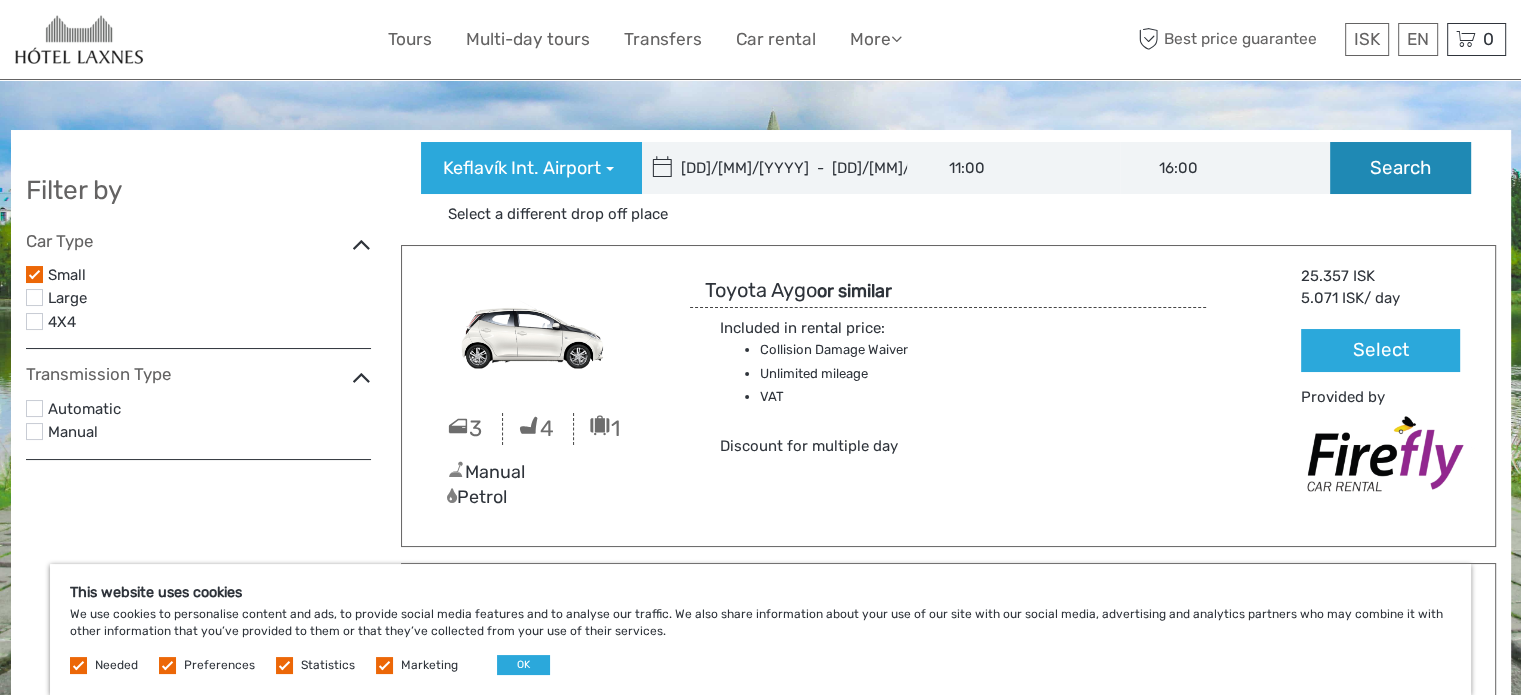 click on "Search" at bounding box center [1400, 168] 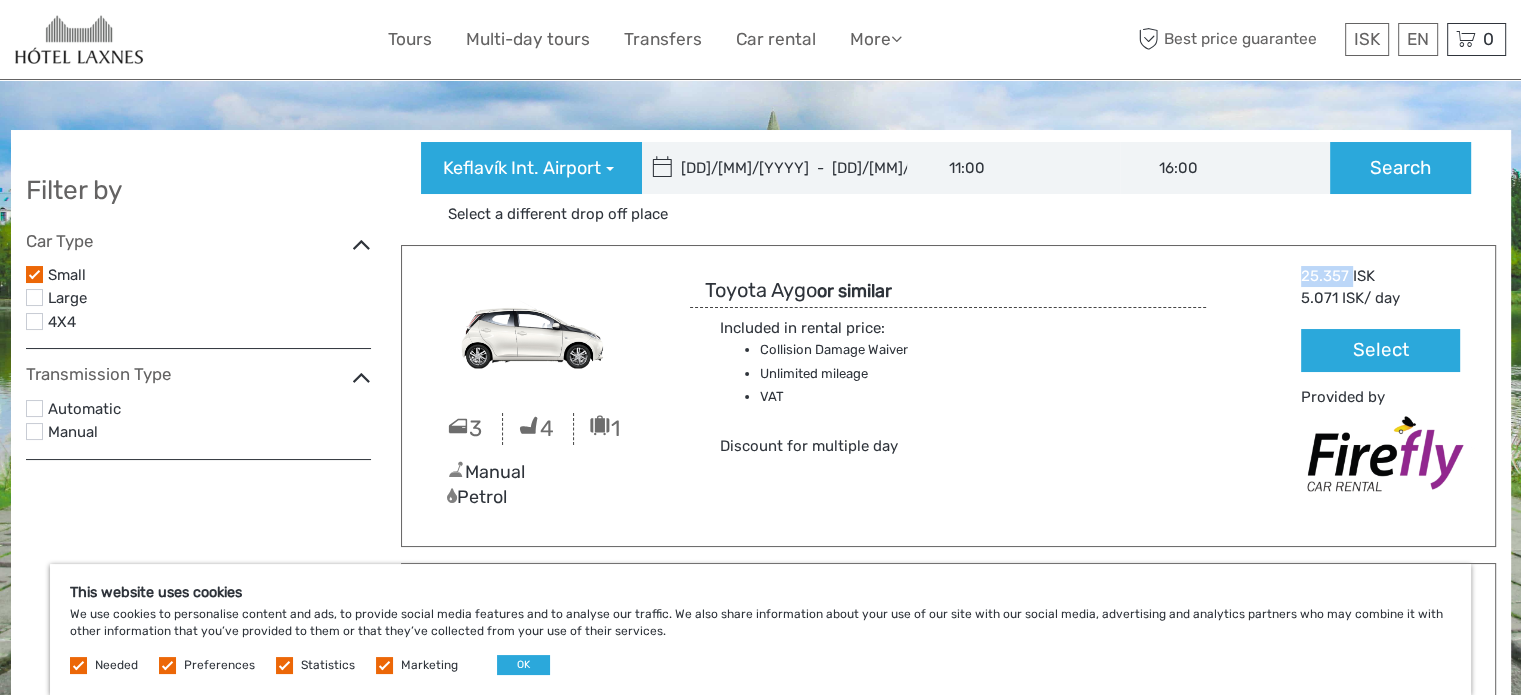 drag, startPoint x: 1350, startPoint y: 275, endPoint x: 1290, endPoint y: 274, distance: 60.00833 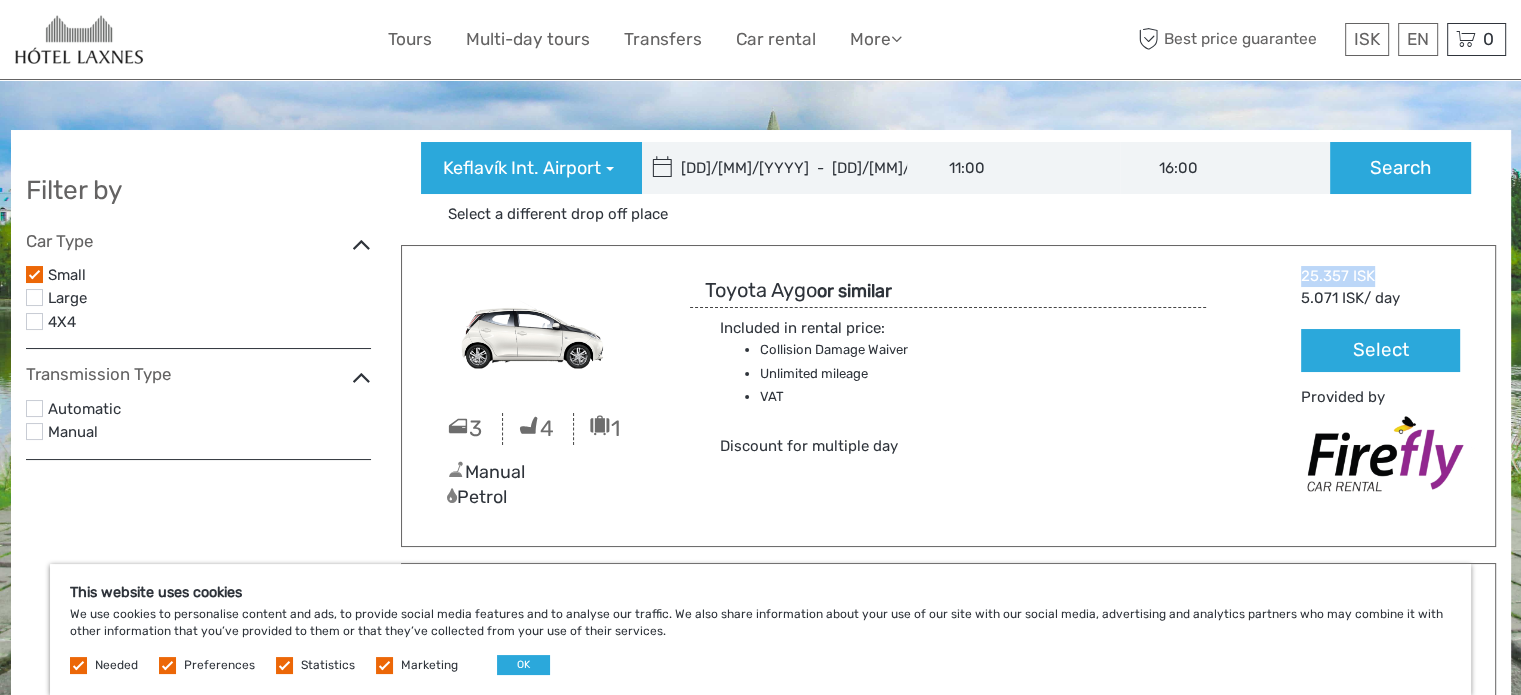 drag, startPoint x: 1377, startPoint y: 273, endPoint x: 1300, endPoint y: 283, distance: 77.64664 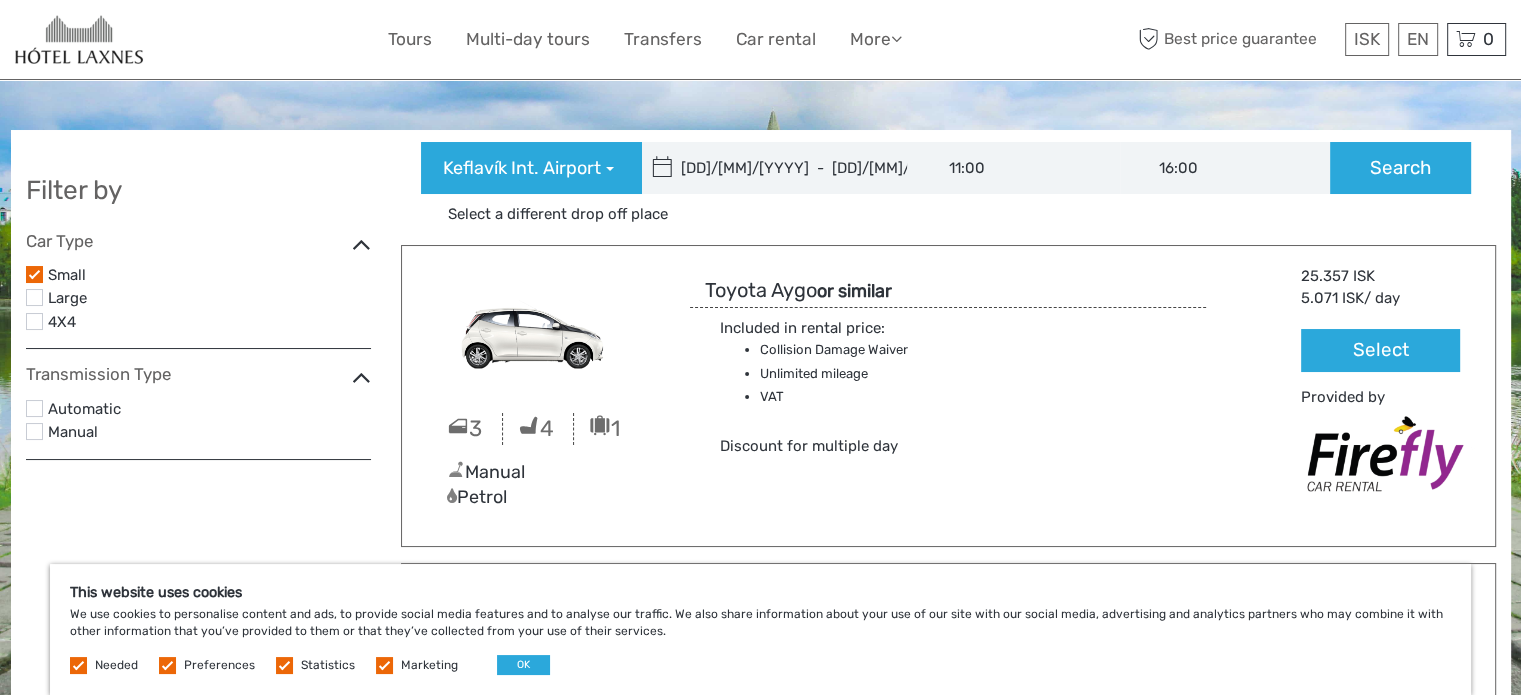 click on "[NUMBER]
[NUMBER]
[NUMBER]
Manual
Petrol
[BRAND] [MODEL] or similar
Included in rental price:
Collision Damage Waiver
Unlimited mileage
VAT
Discount for multiple day
Great deal
[PRICE] ISK
[PRICE] ISK  / day
Select
Provided by" at bounding box center (948, 396) 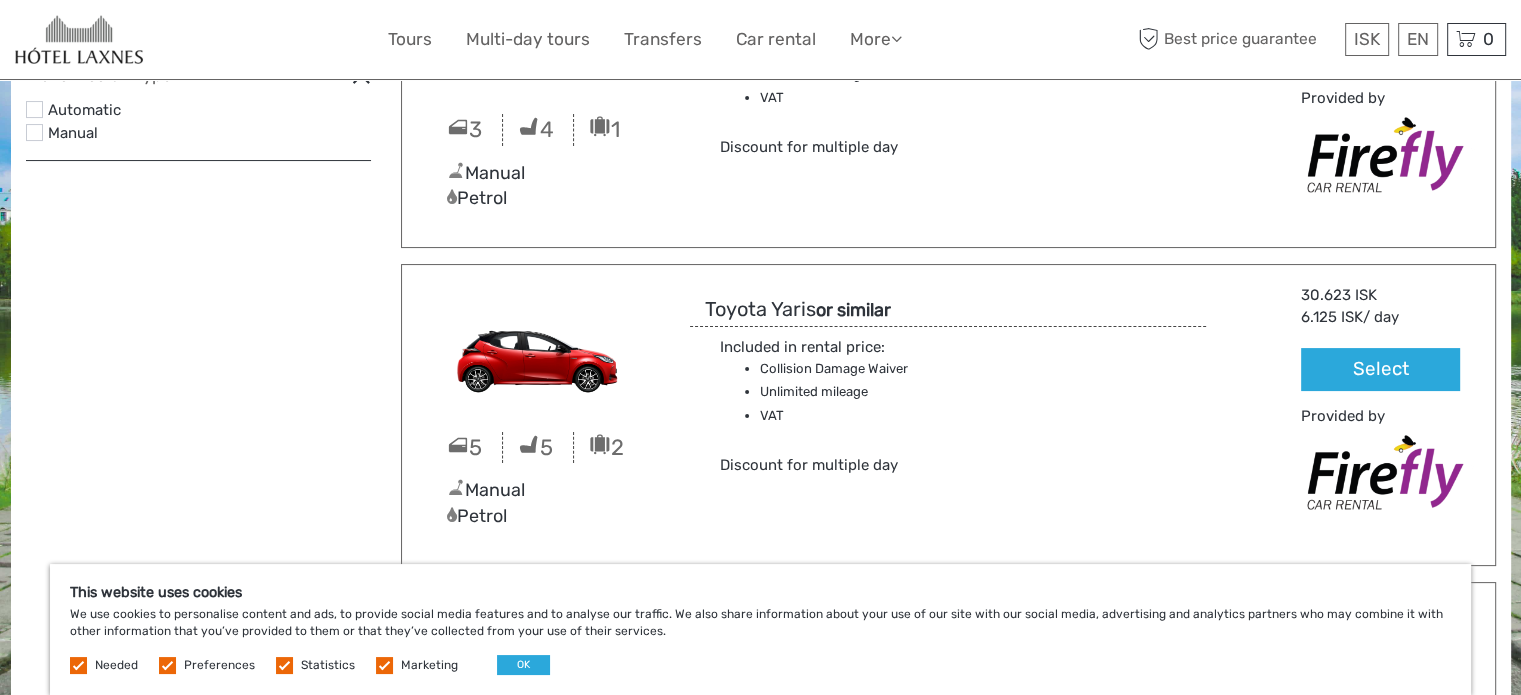 scroll, scrollTop: 0, scrollLeft: 0, axis: both 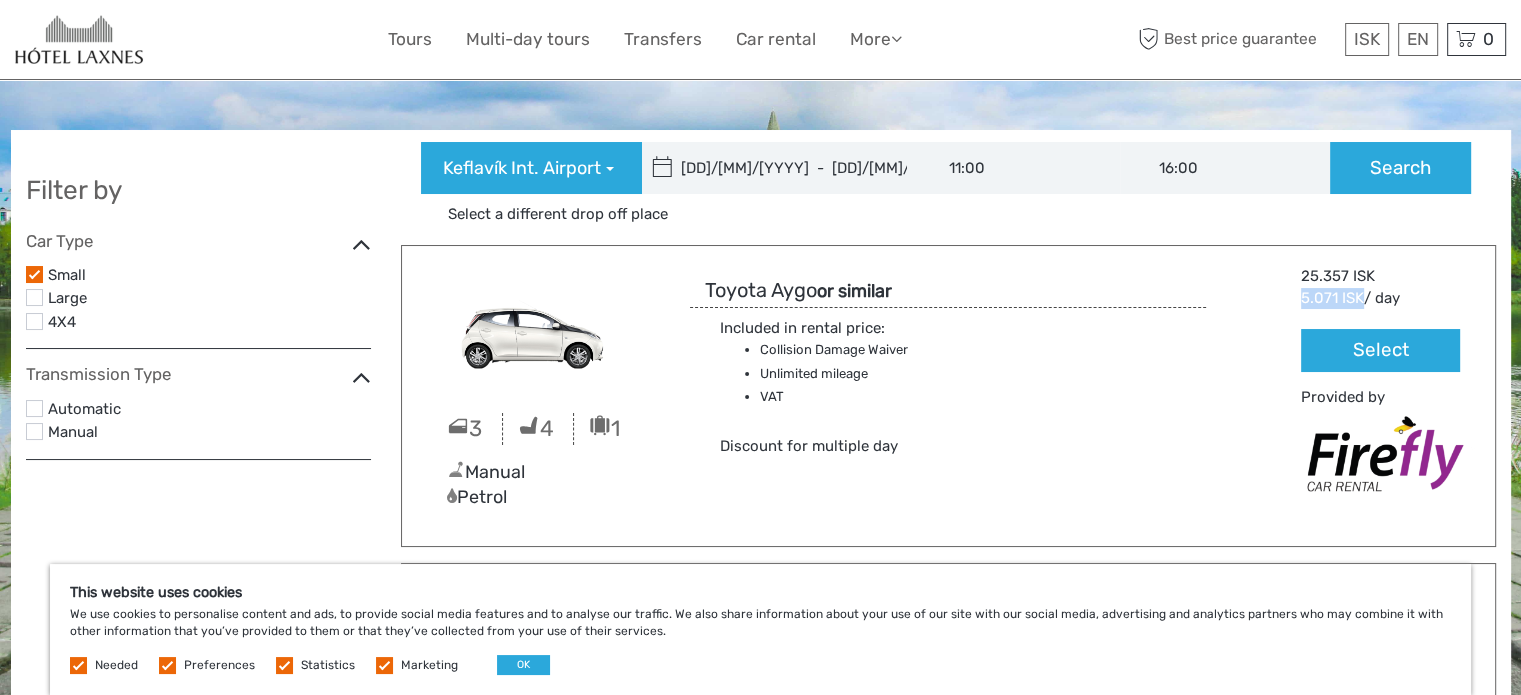 drag, startPoint x: 1301, startPoint y: 298, endPoint x: 1360, endPoint y: 291, distance: 59.413803 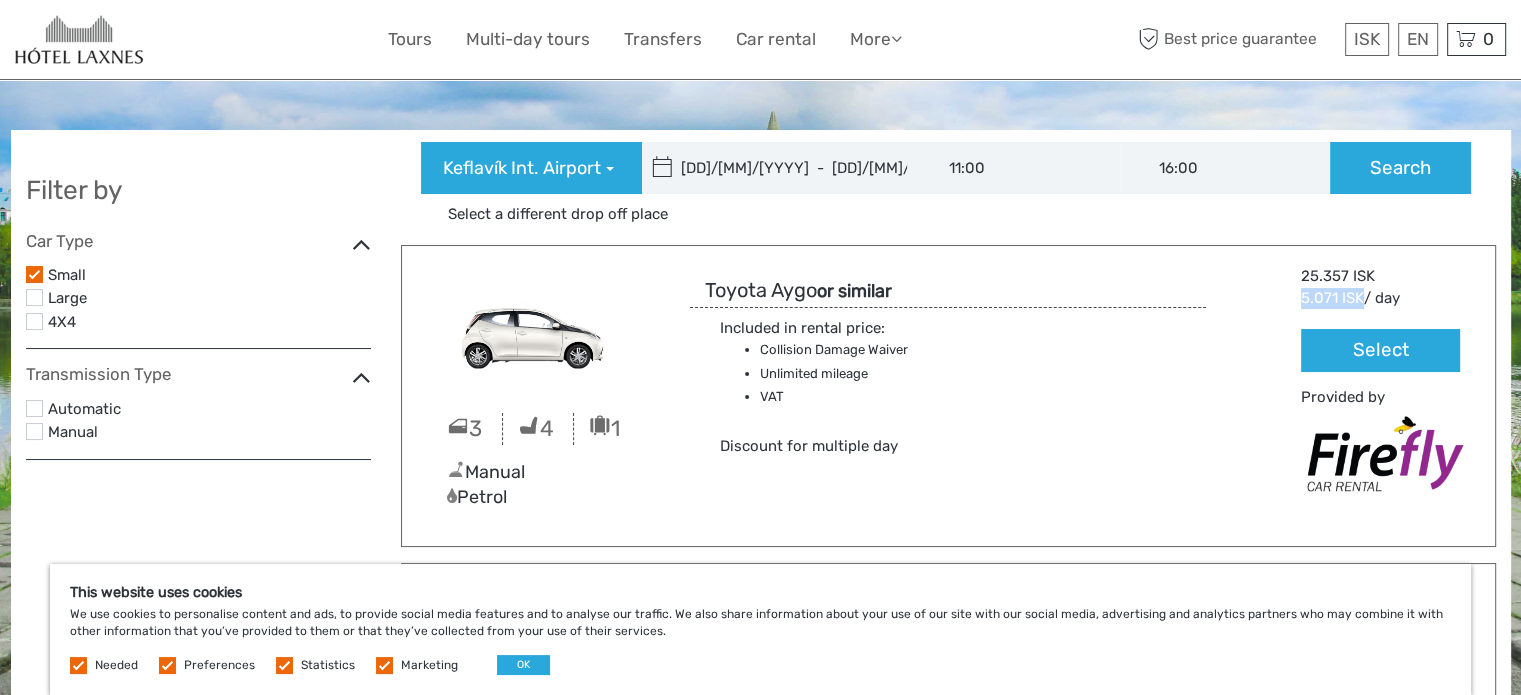 click on "5.071 ISK" at bounding box center [1332, 298] 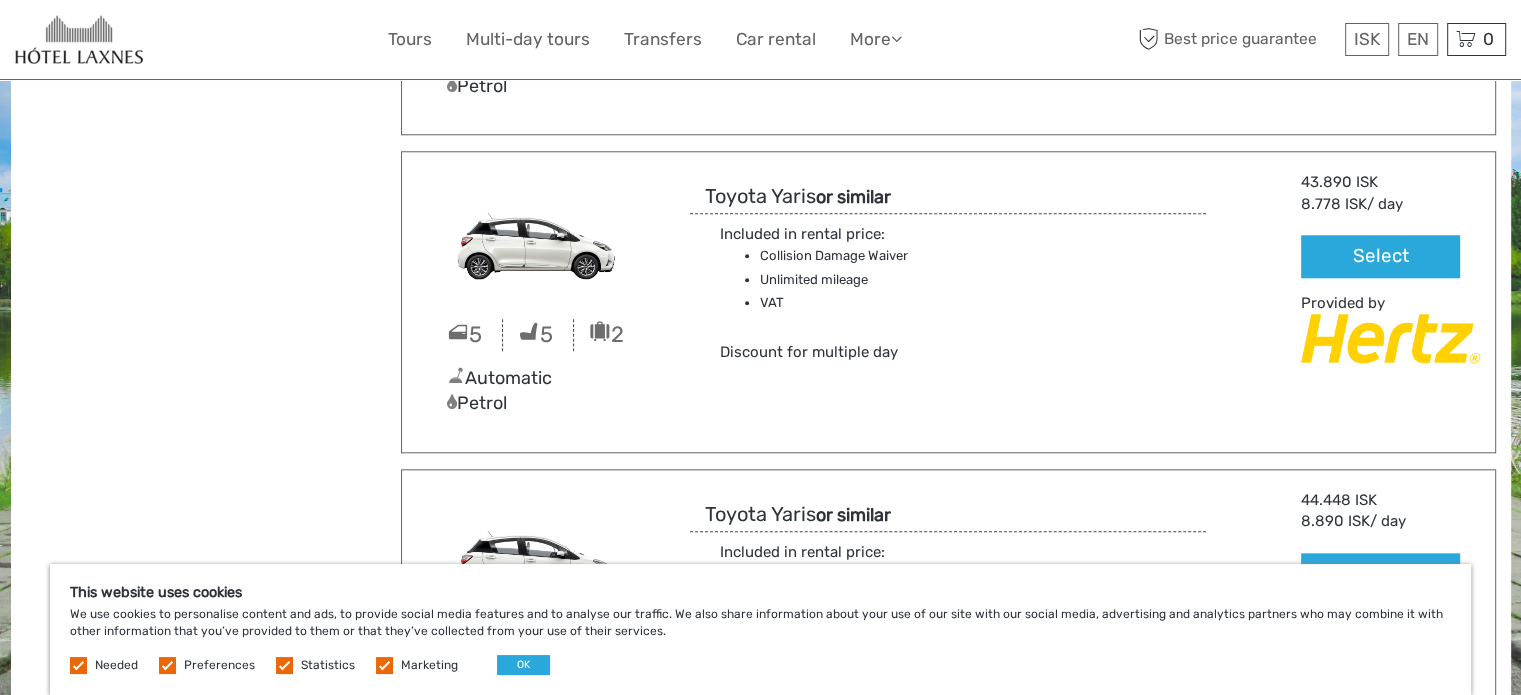 scroll, scrollTop: 2200, scrollLeft: 0, axis: vertical 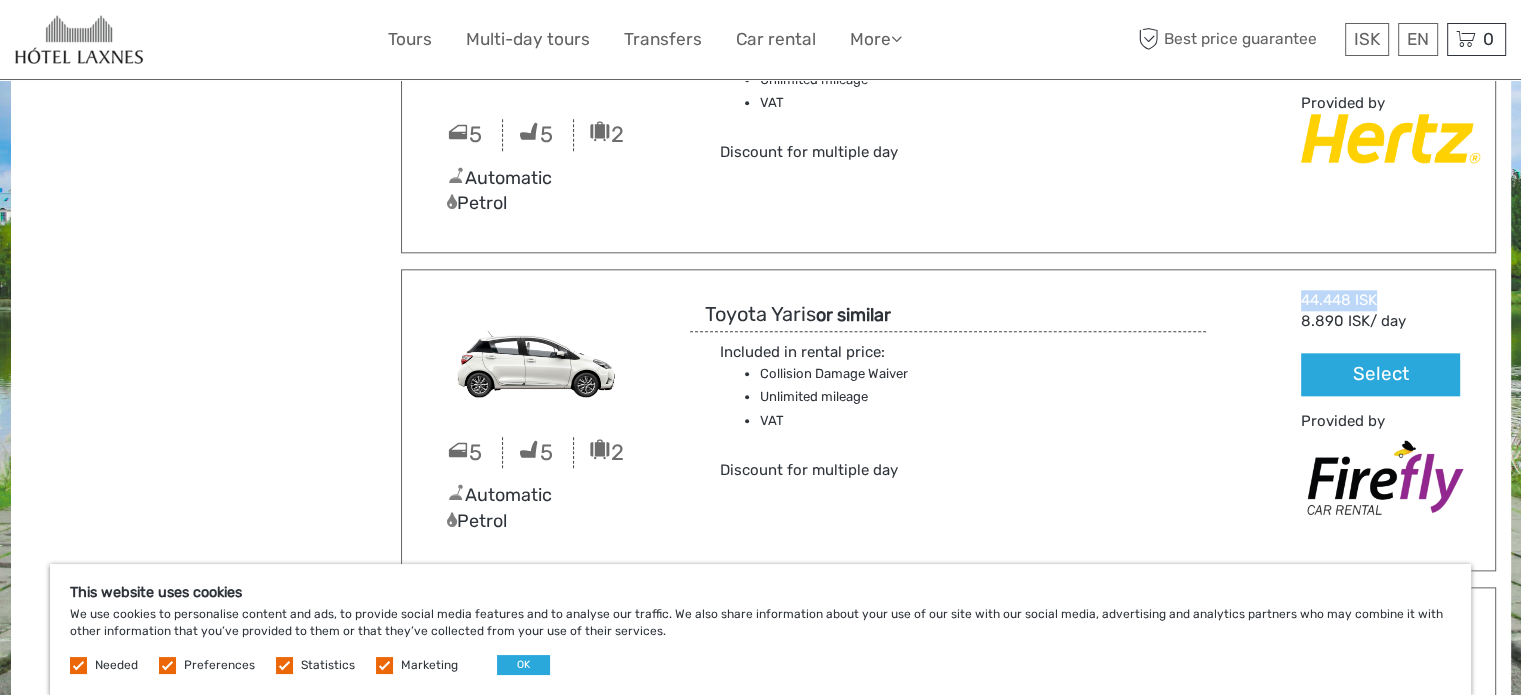 drag, startPoint x: 1376, startPoint y: 298, endPoint x: 1256, endPoint y: 296, distance: 120.01666 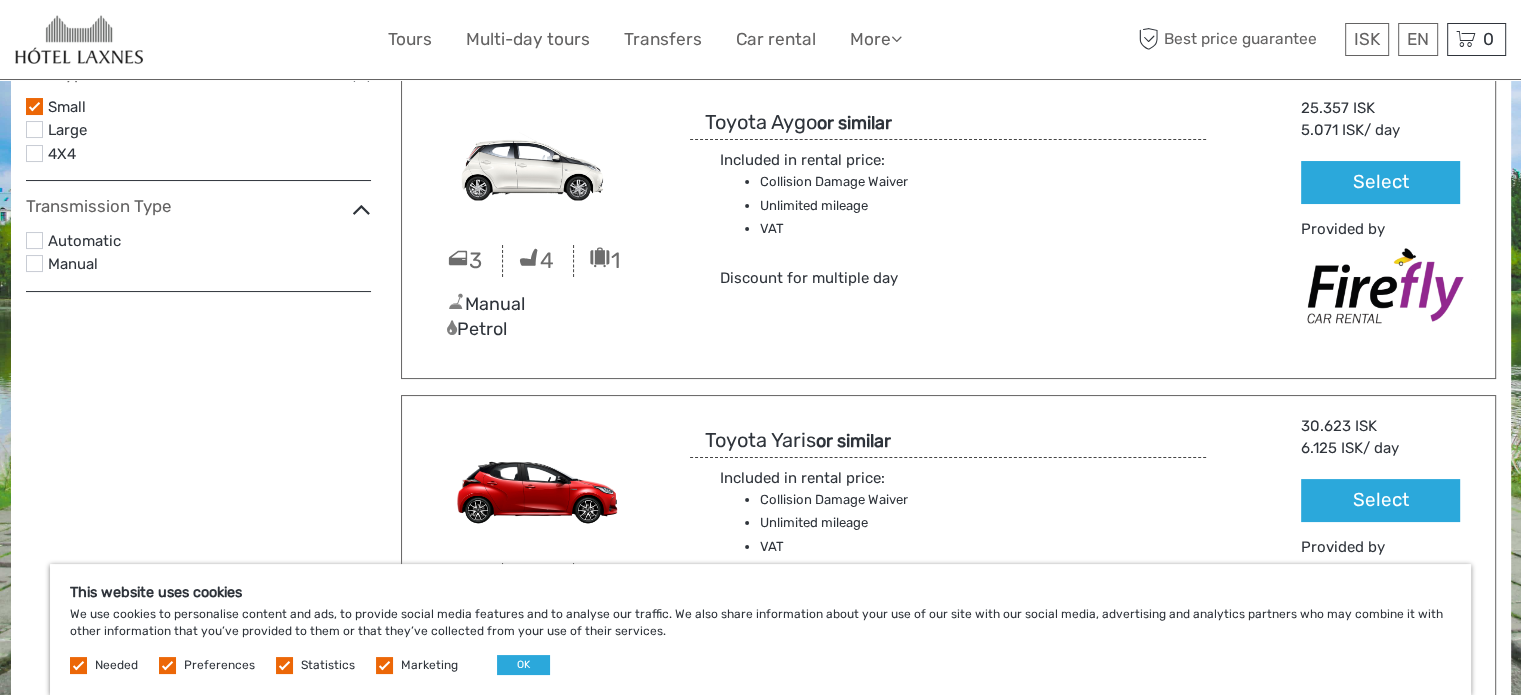 scroll, scrollTop: 0, scrollLeft: 0, axis: both 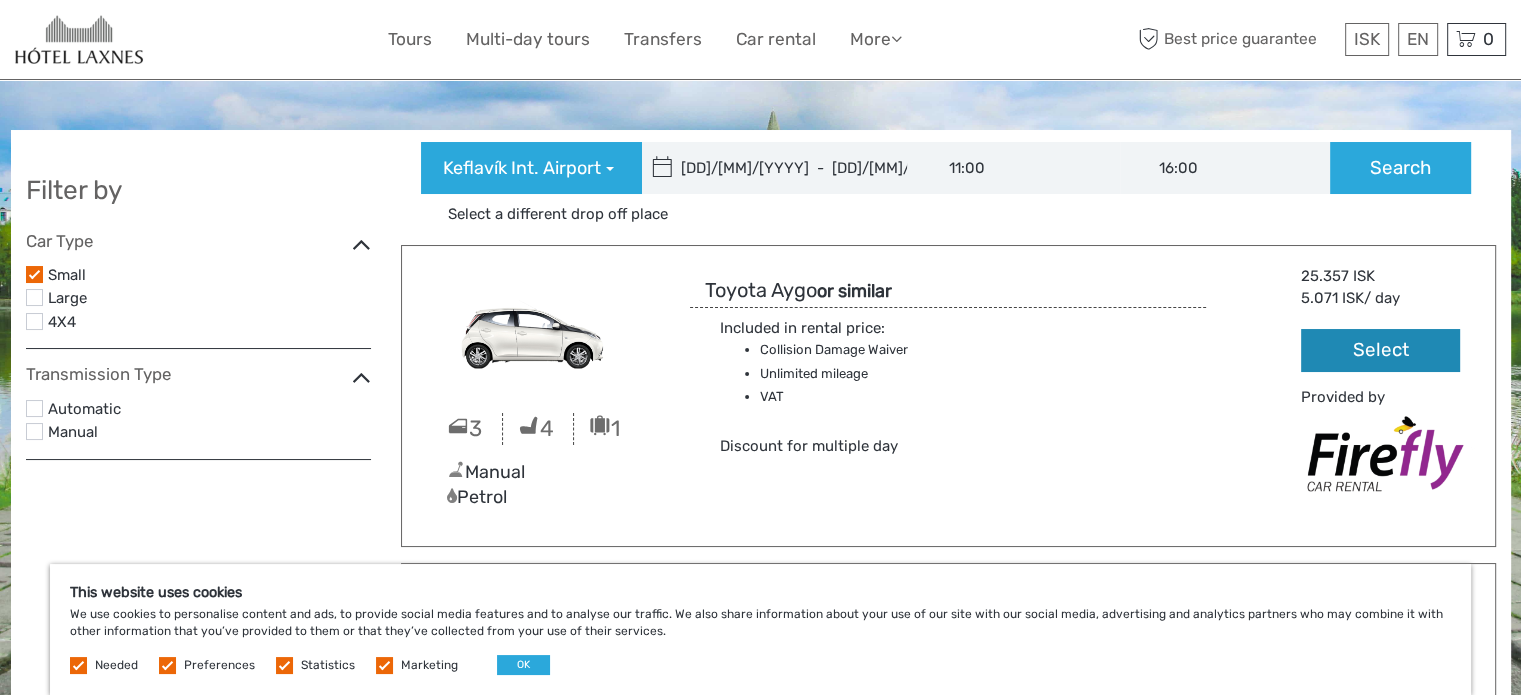click on "Select" at bounding box center [1380, 350] 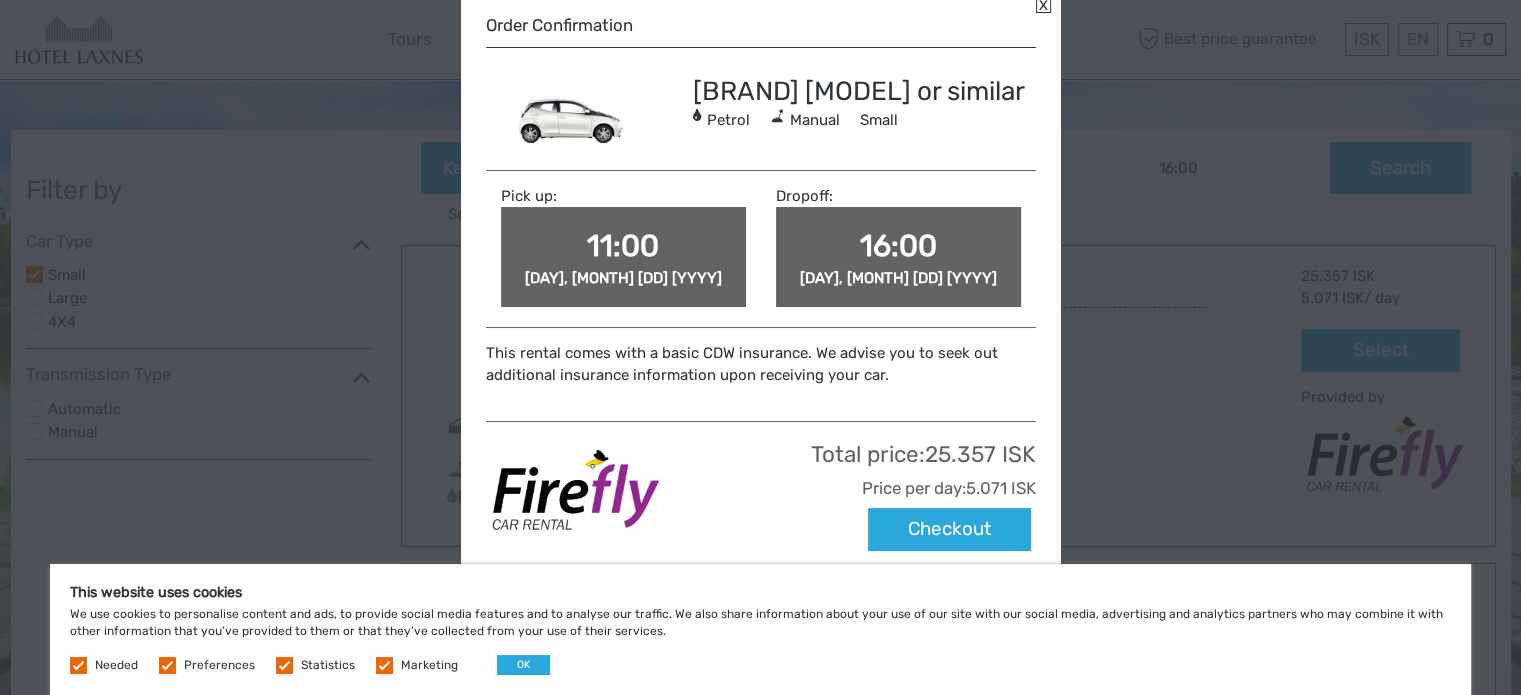 scroll, scrollTop: 124, scrollLeft: 0, axis: vertical 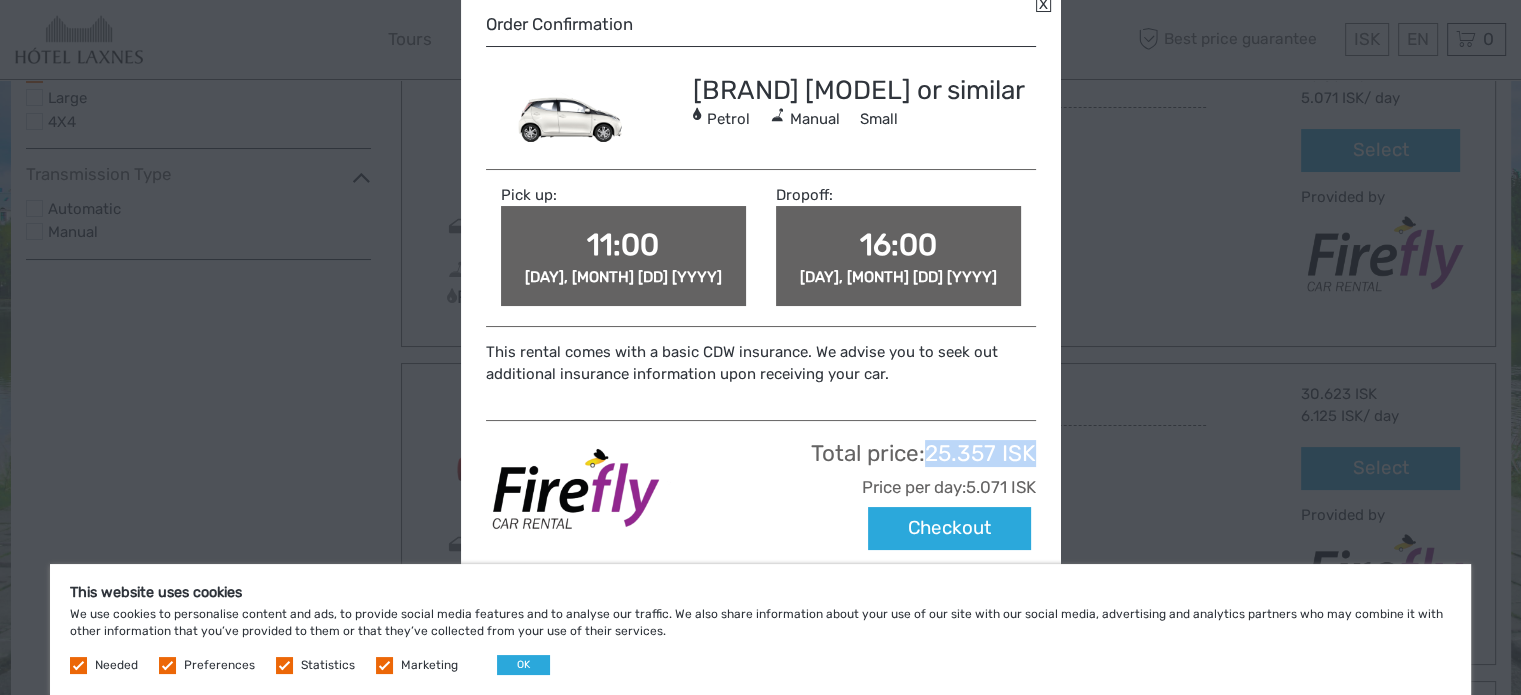 drag, startPoint x: 928, startPoint y: 450, endPoint x: 1039, endPoint y: 455, distance: 111.11256 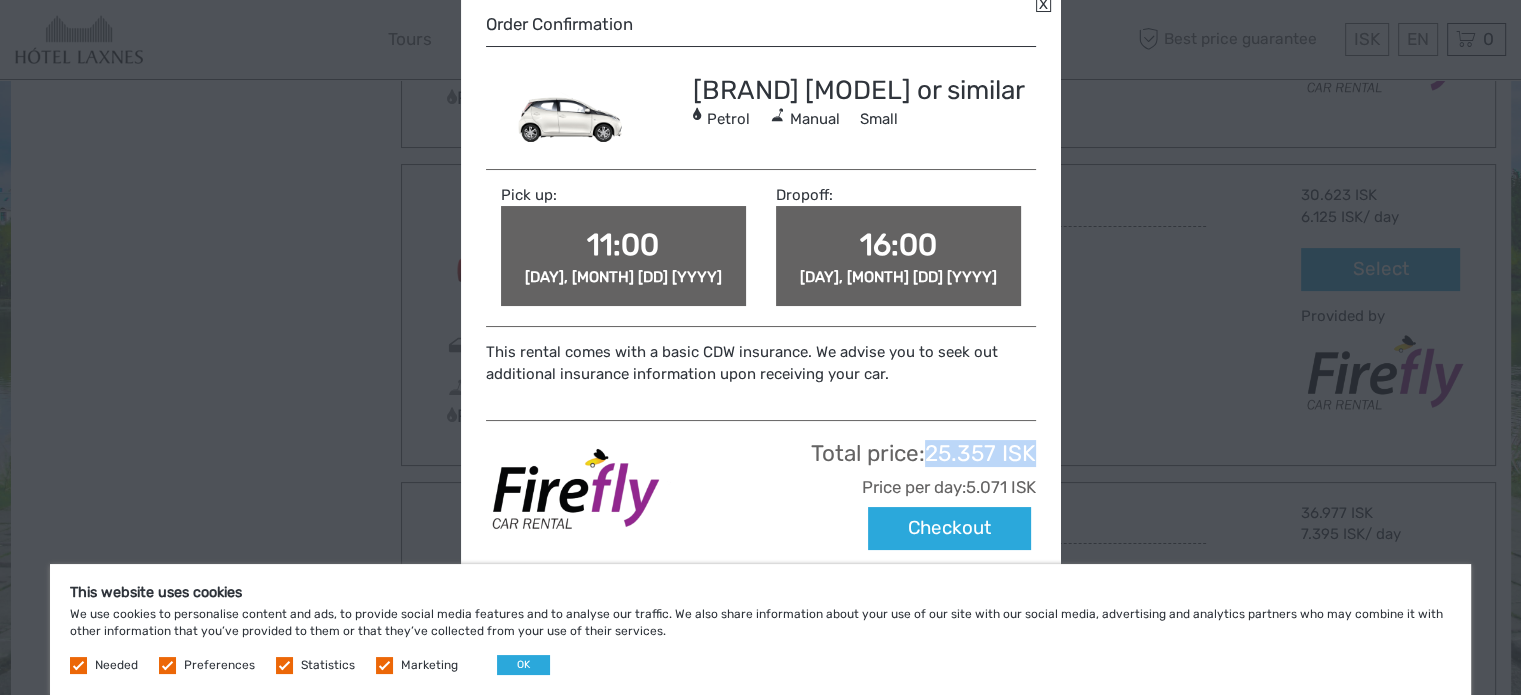 scroll, scrollTop: 400, scrollLeft: 0, axis: vertical 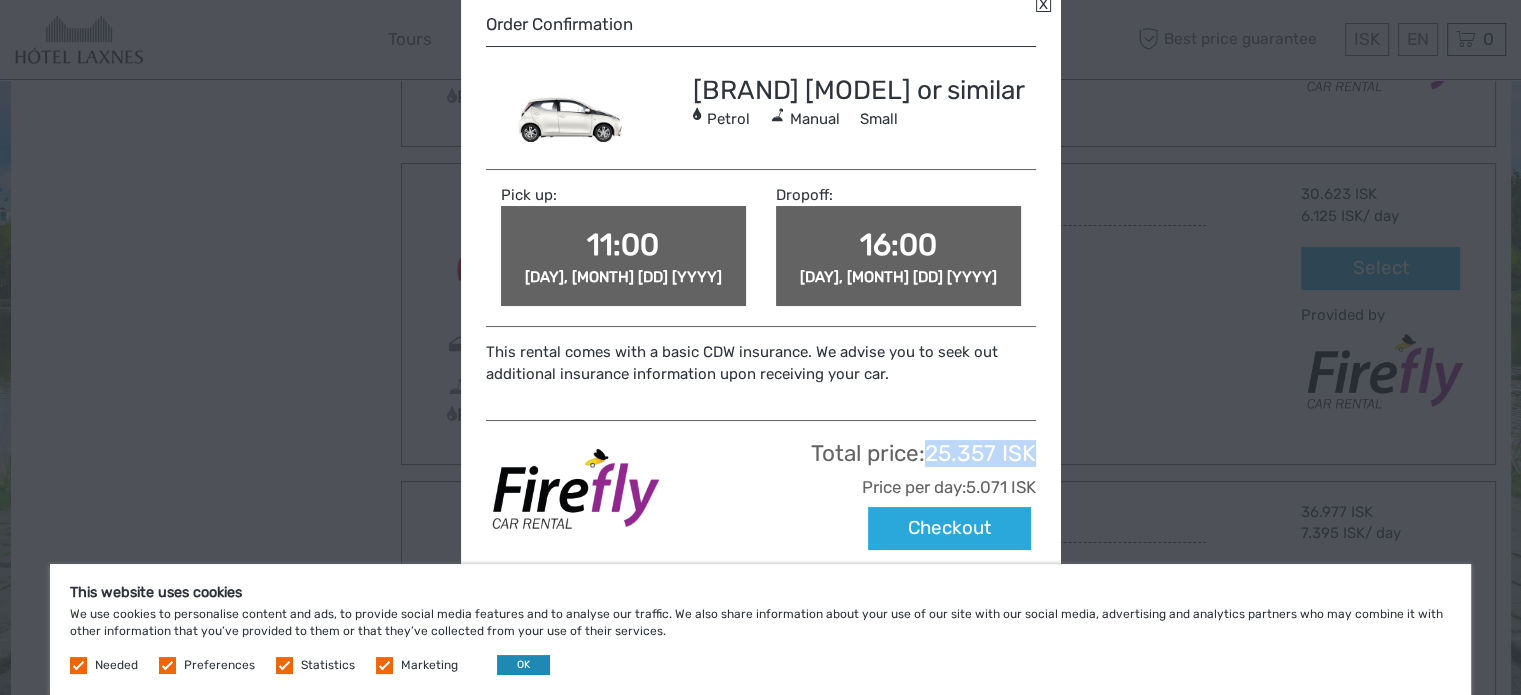 click on "OK" at bounding box center (523, 665) 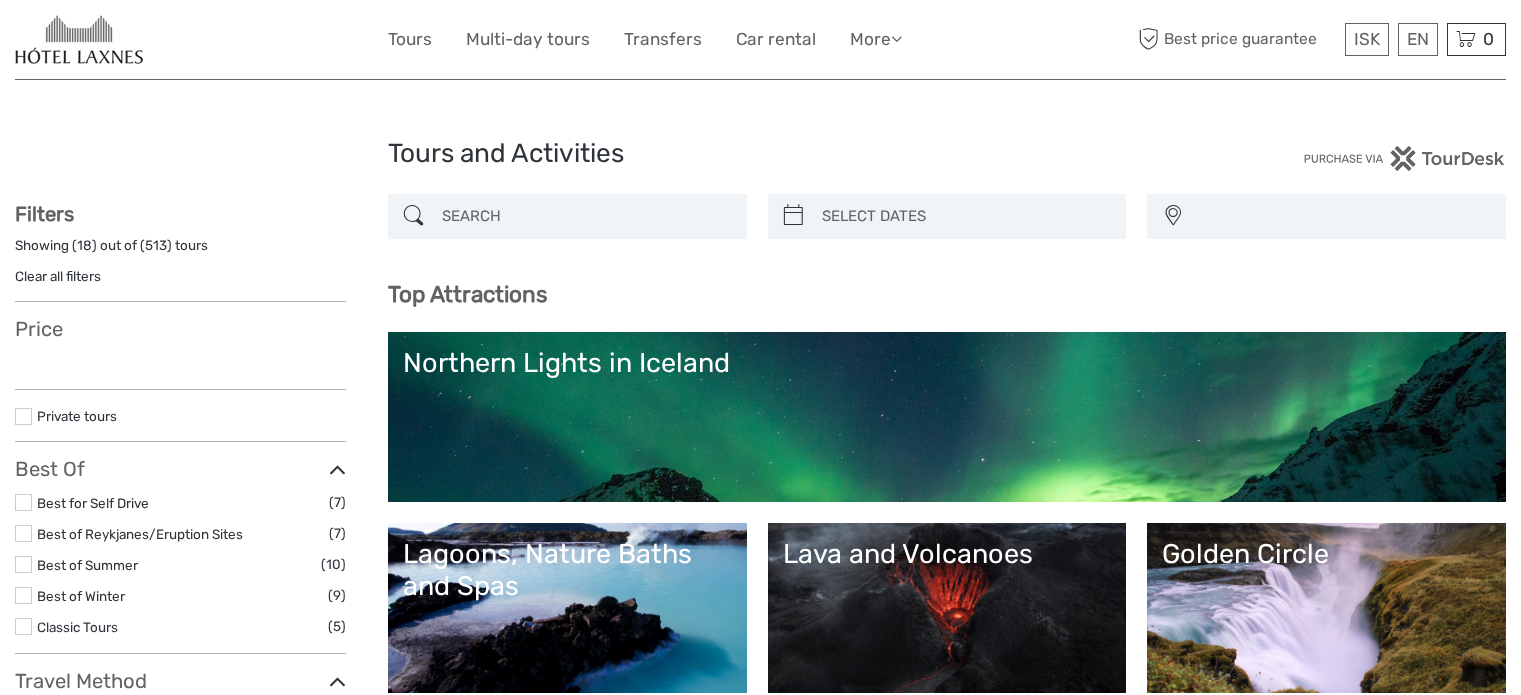 select 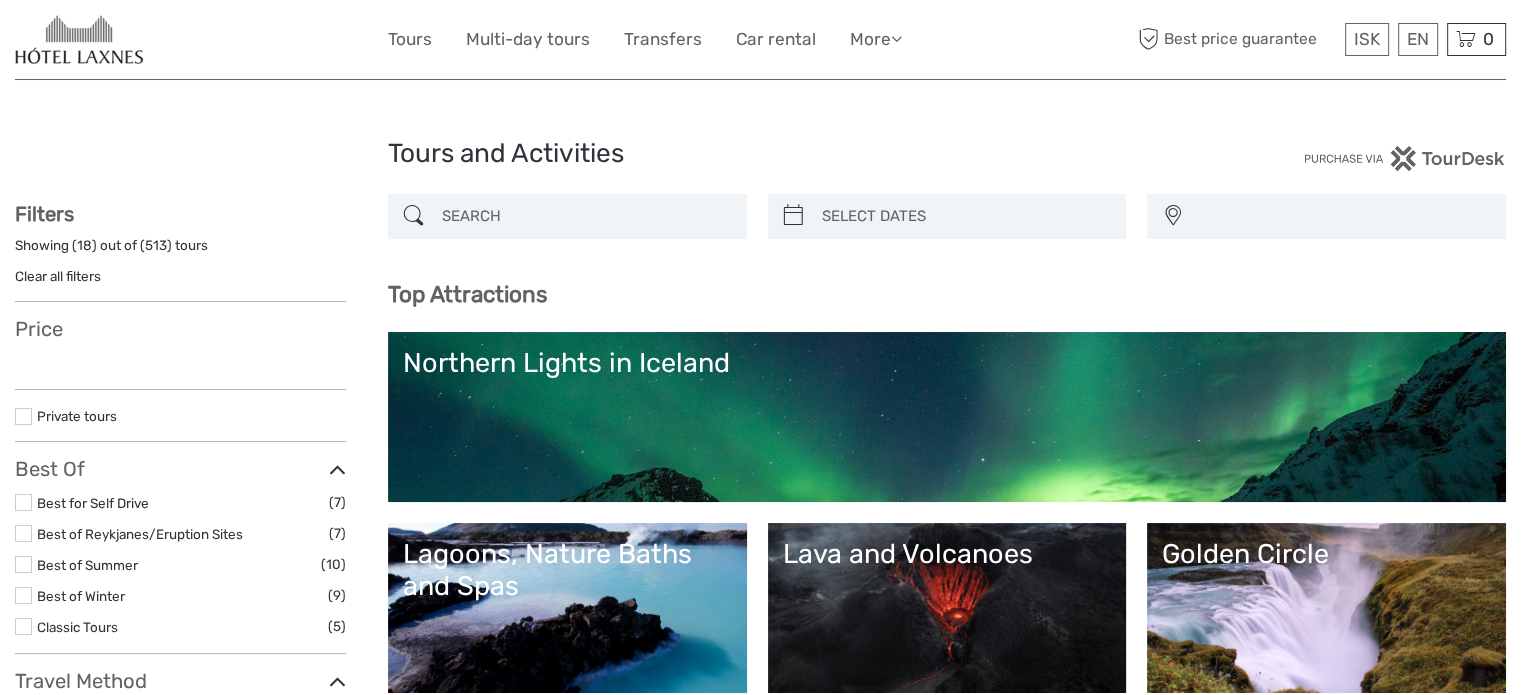 scroll, scrollTop: 300, scrollLeft: 0, axis: vertical 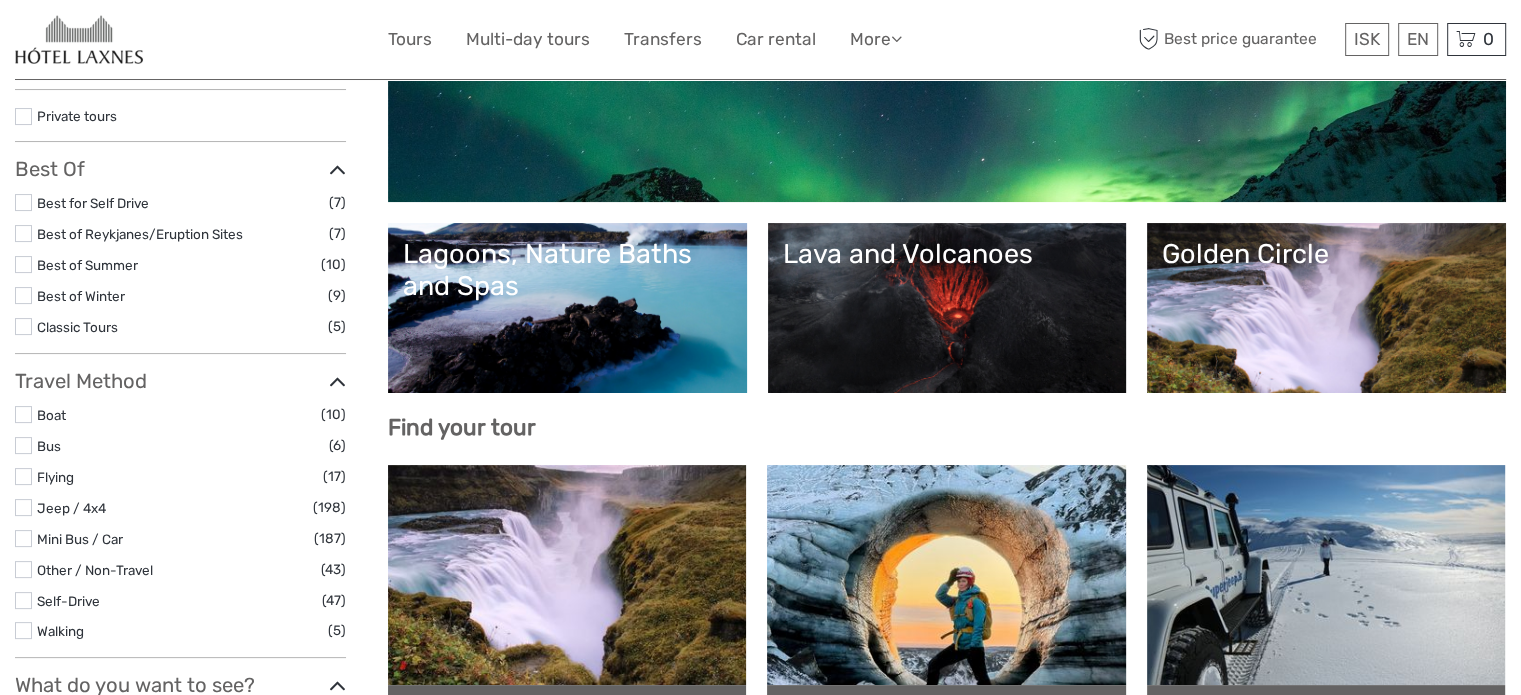 select 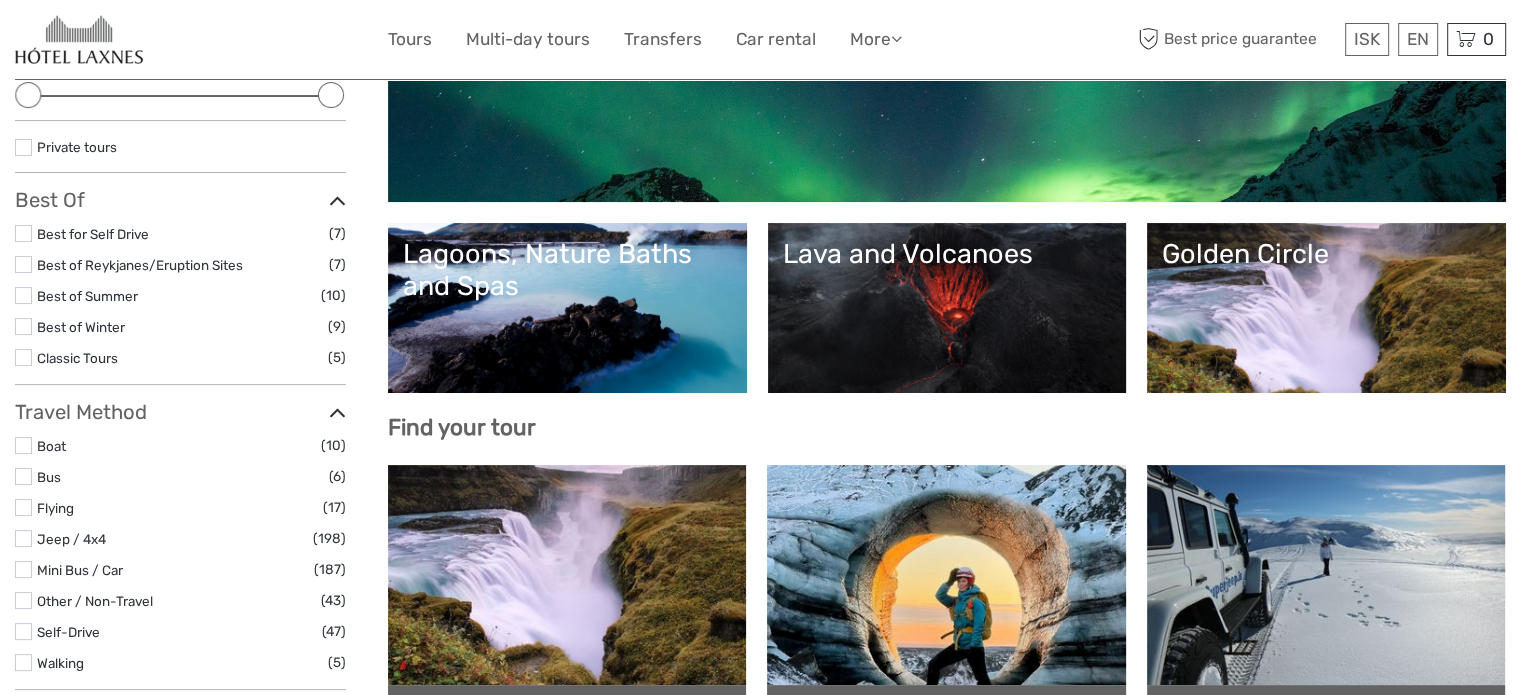 scroll, scrollTop: 0, scrollLeft: 0, axis: both 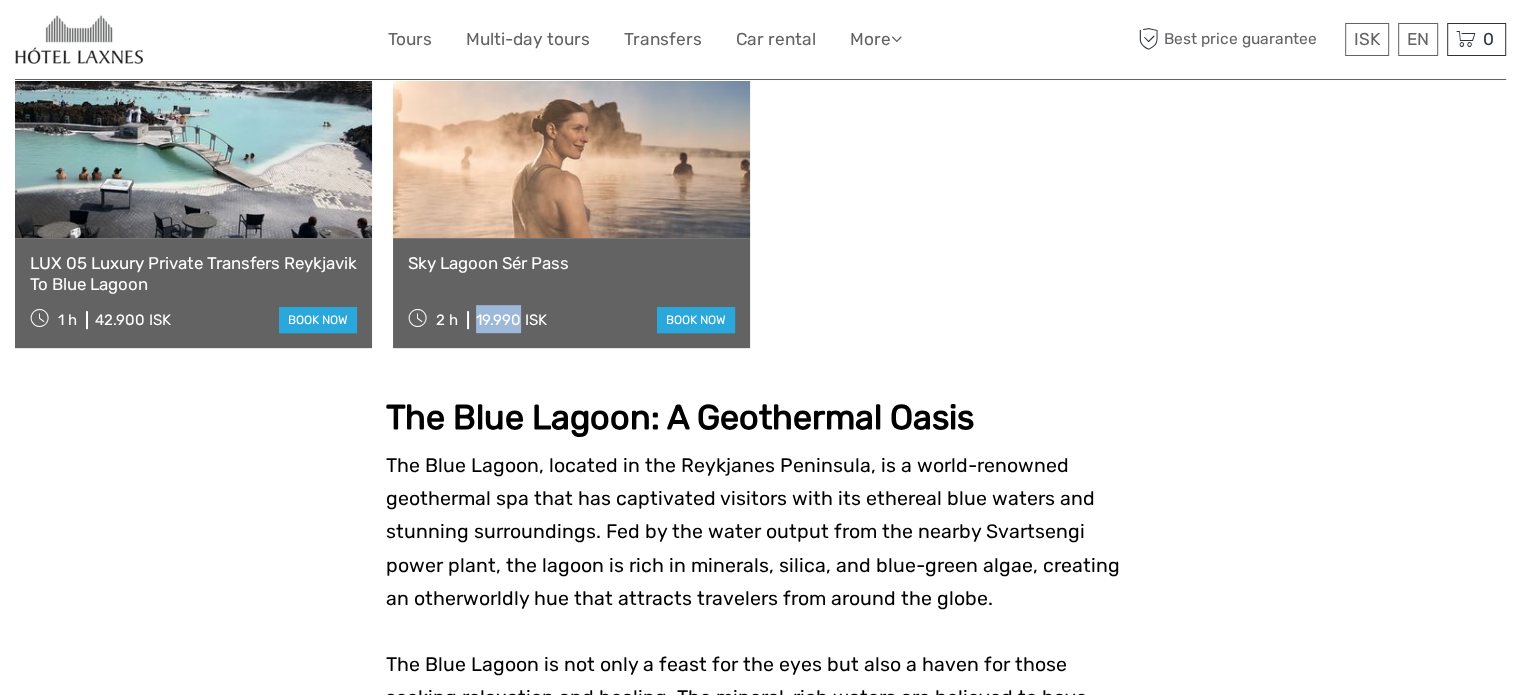 drag, startPoint x: 520, startPoint y: 323, endPoint x: 468, endPoint y: 319, distance: 52.153618 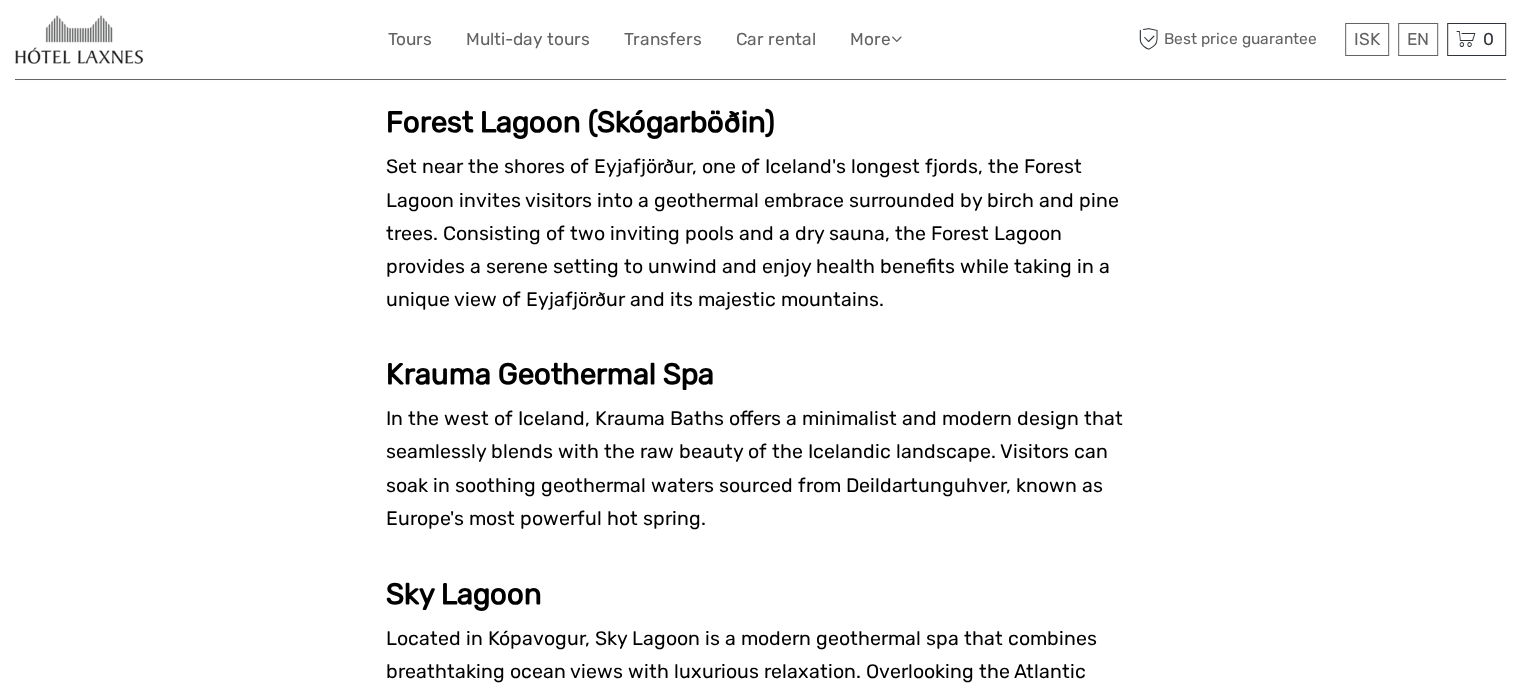 scroll, scrollTop: 3100, scrollLeft: 0, axis: vertical 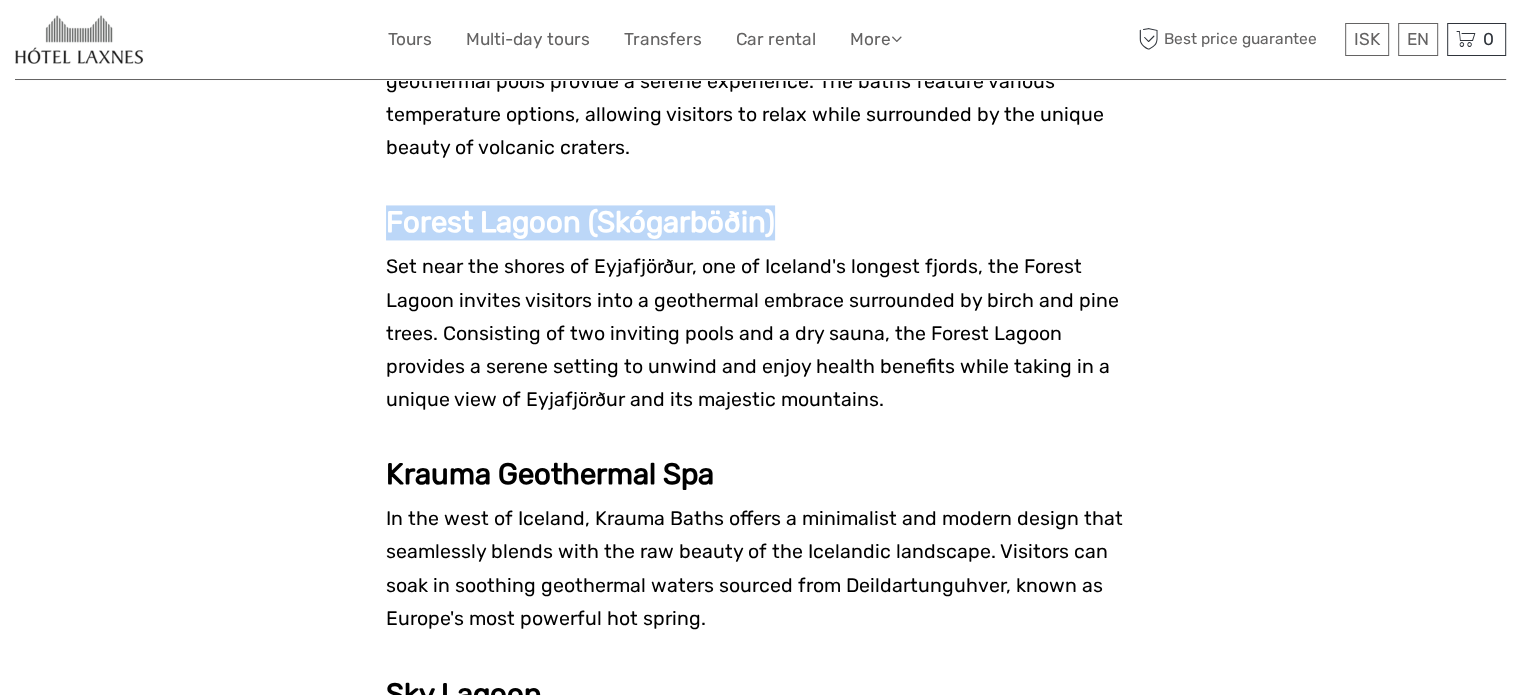 drag, startPoint x: 787, startPoint y: 220, endPoint x: 351, endPoint y: 233, distance: 436.19376 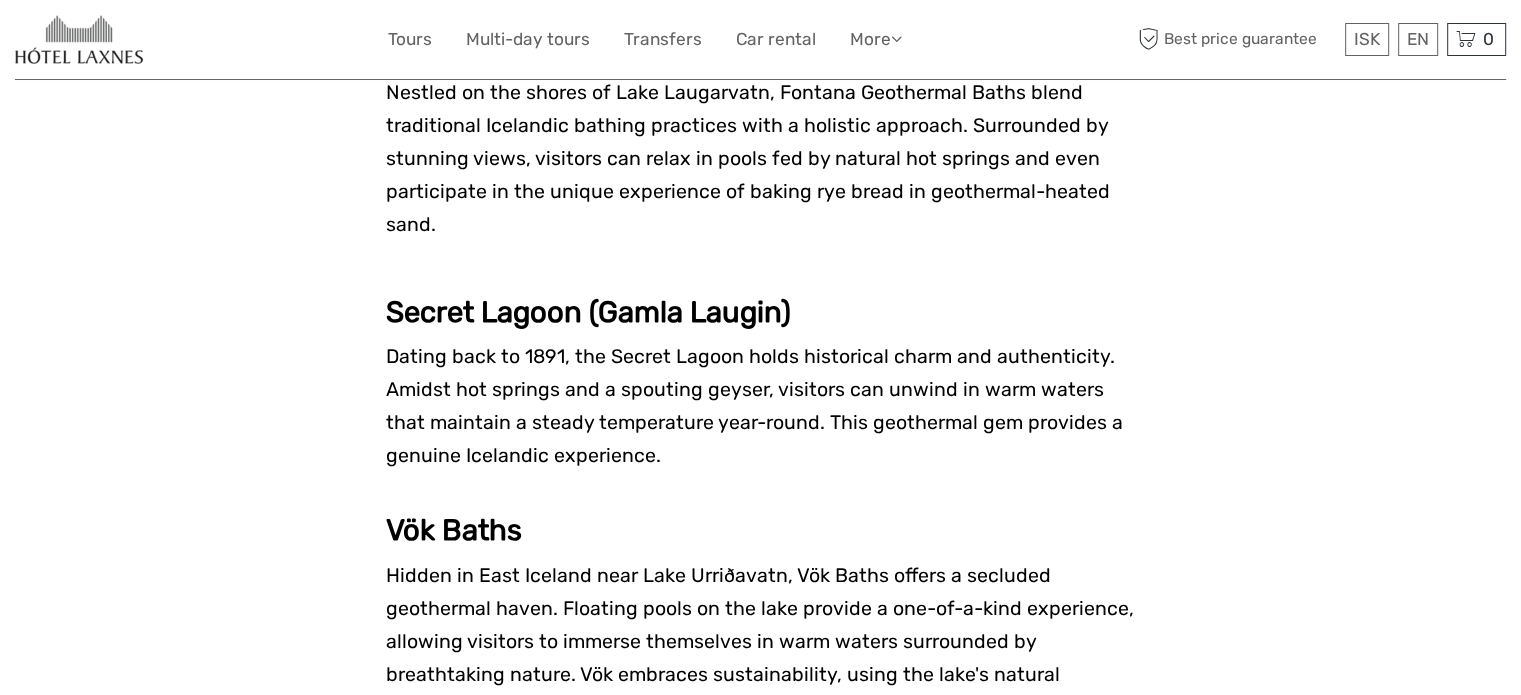 scroll, scrollTop: 2300, scrollLeft: 0, axis: vertical 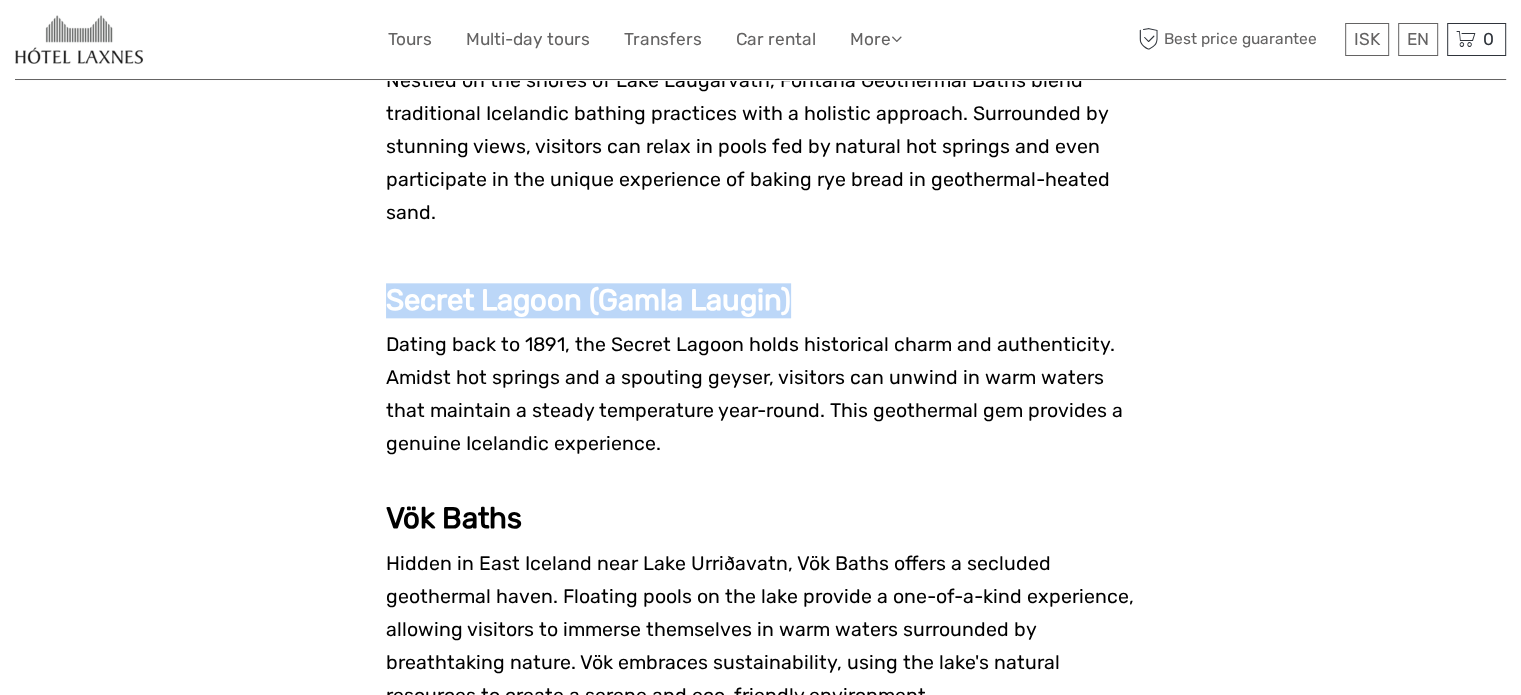 drag, startPoint x: 388, startPoint y: 288, endPoint x: 853, endPoint y: 287, distance: 465.00107 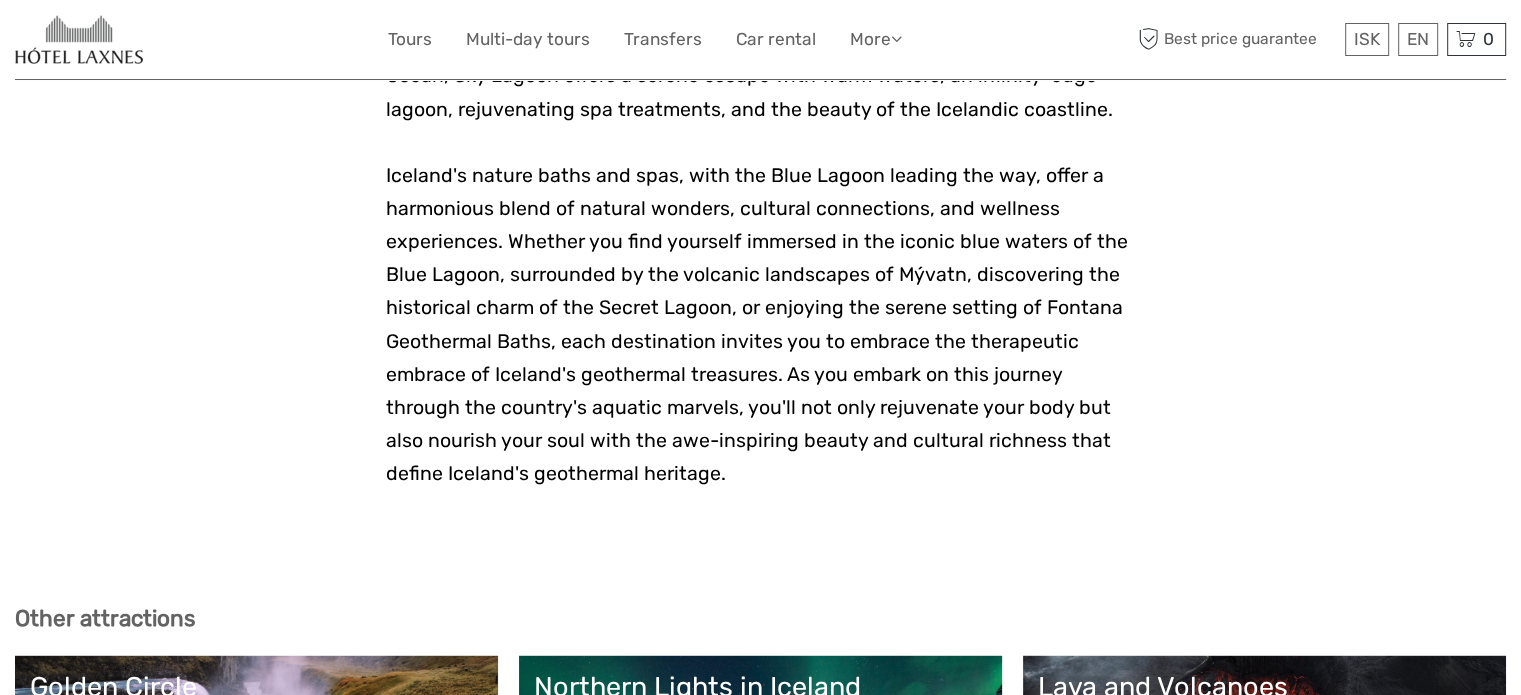 scroll, scrollTop: 3600, scrollLeft: 0, axis: vertical 